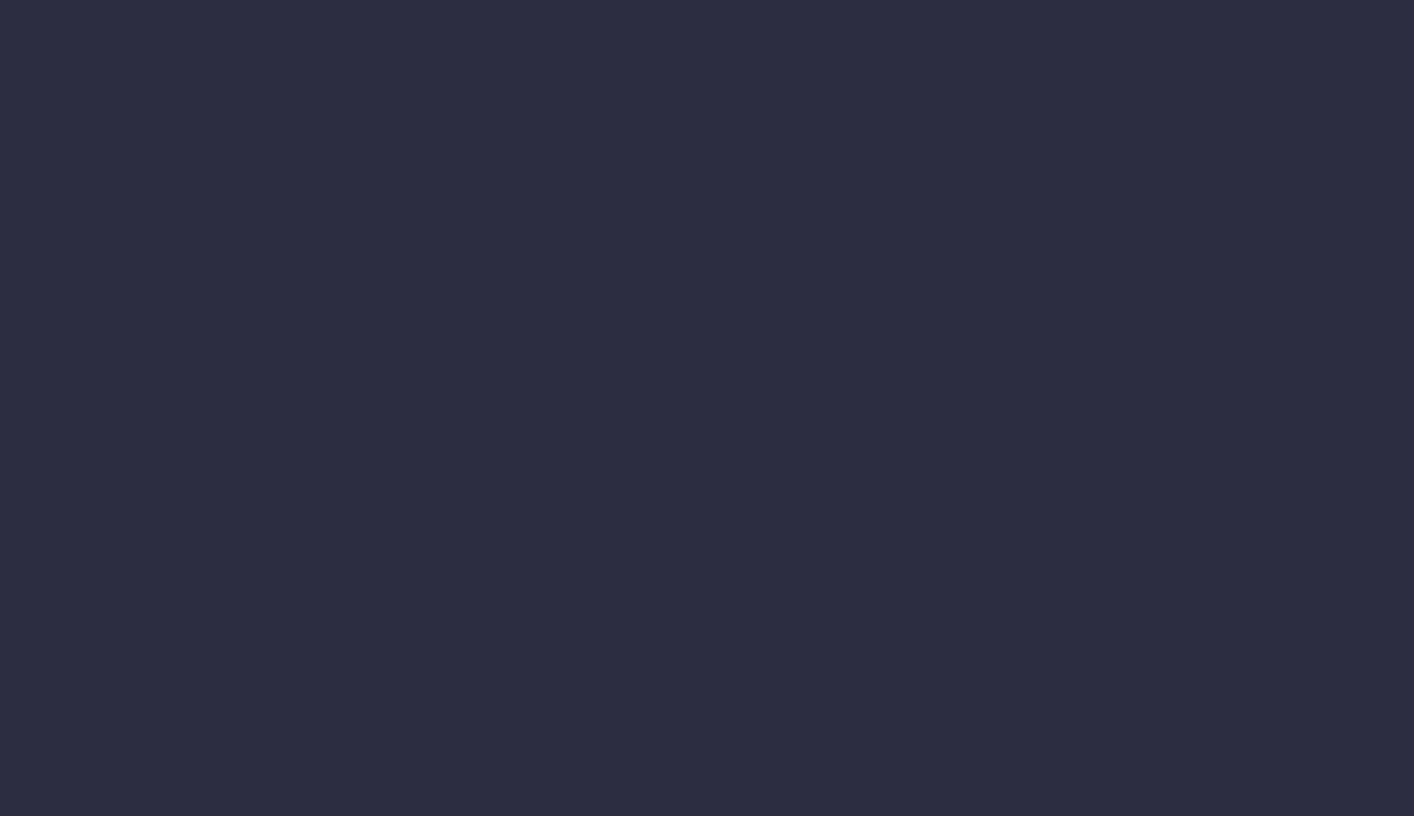 scroll, scrollTop: 0, scrollLeft: 0, axis: both 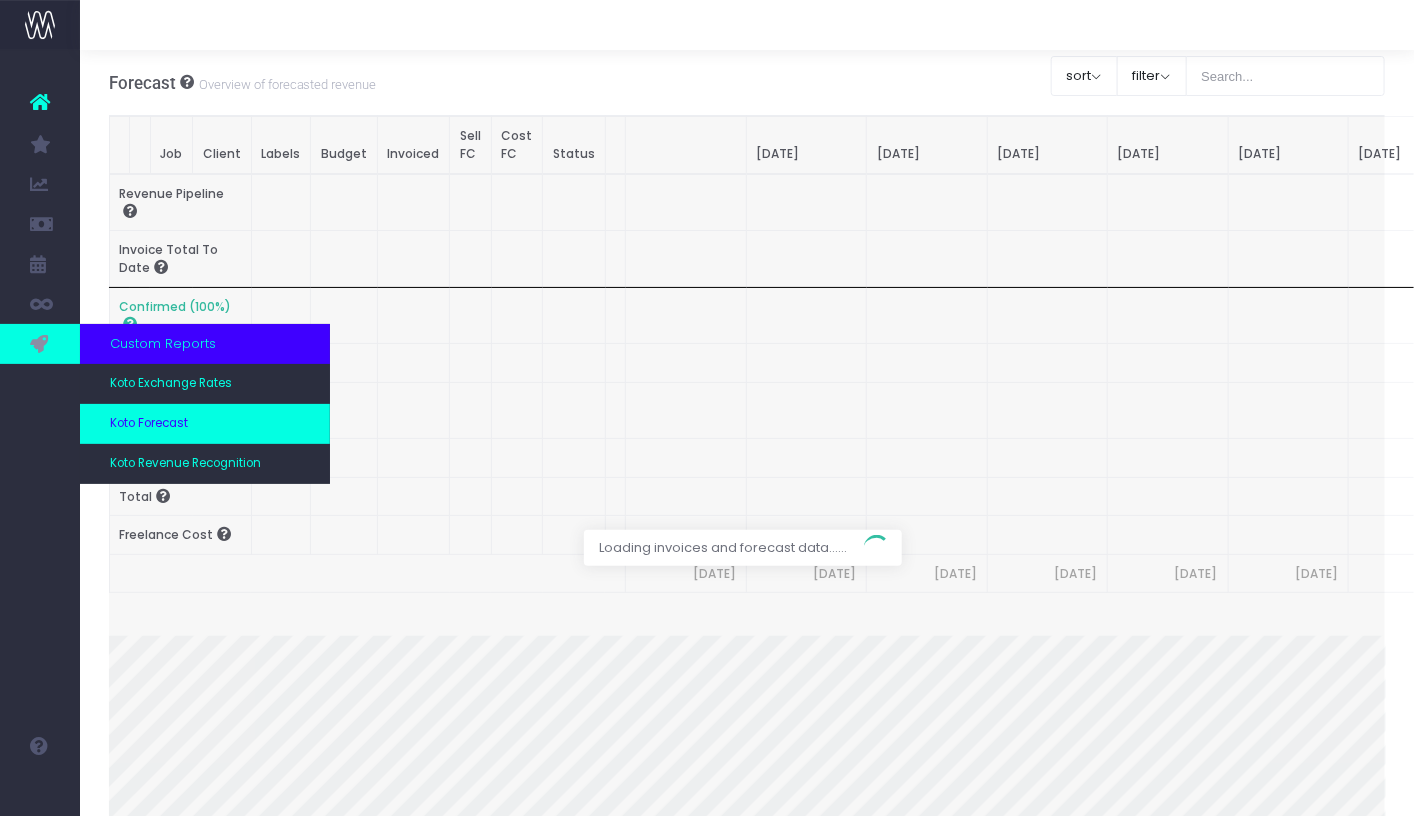 click on "Koto Forecast" at bounding box center (205, 424) 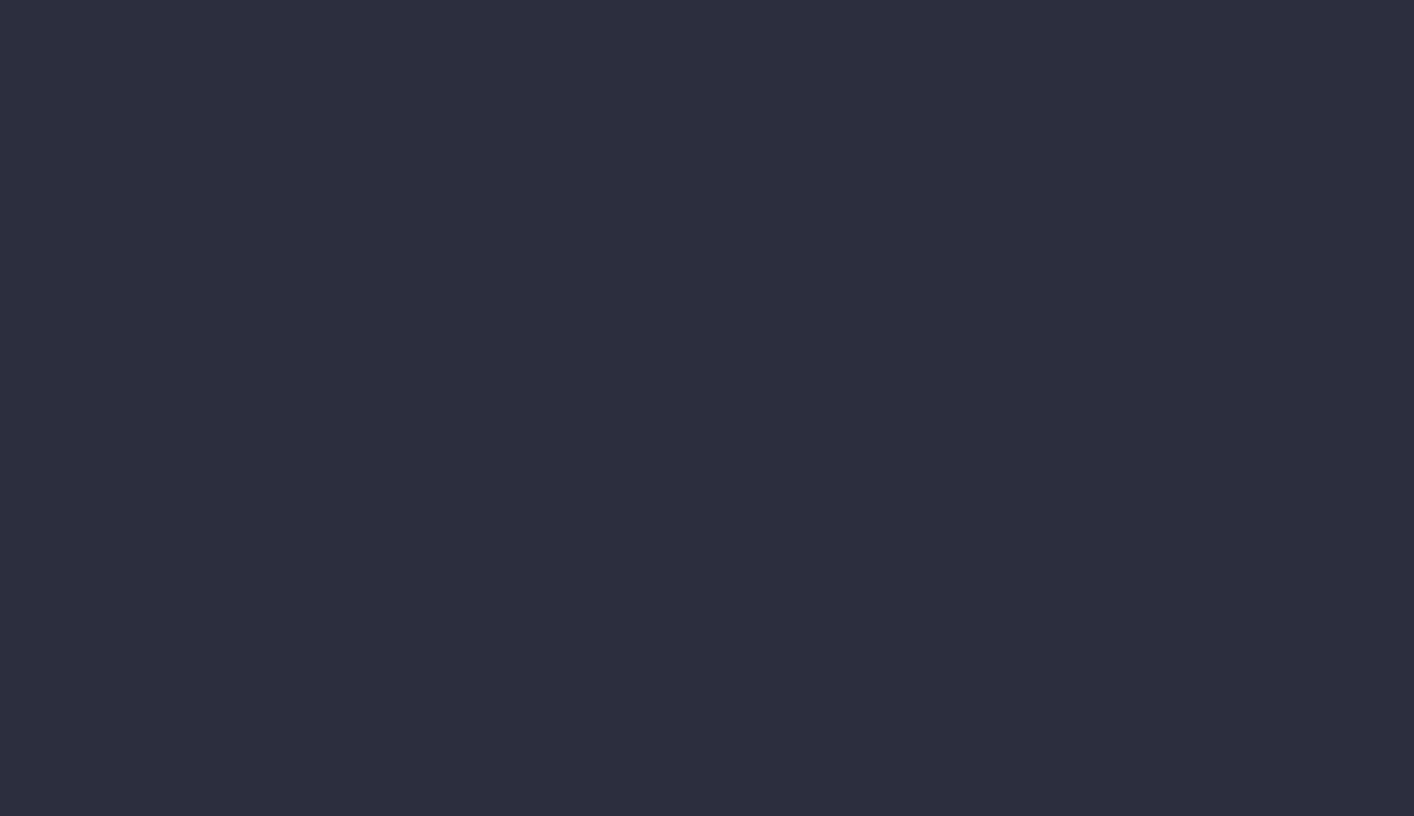 scroll, scrollTop: 0, scrollLeft: 0, axis: both 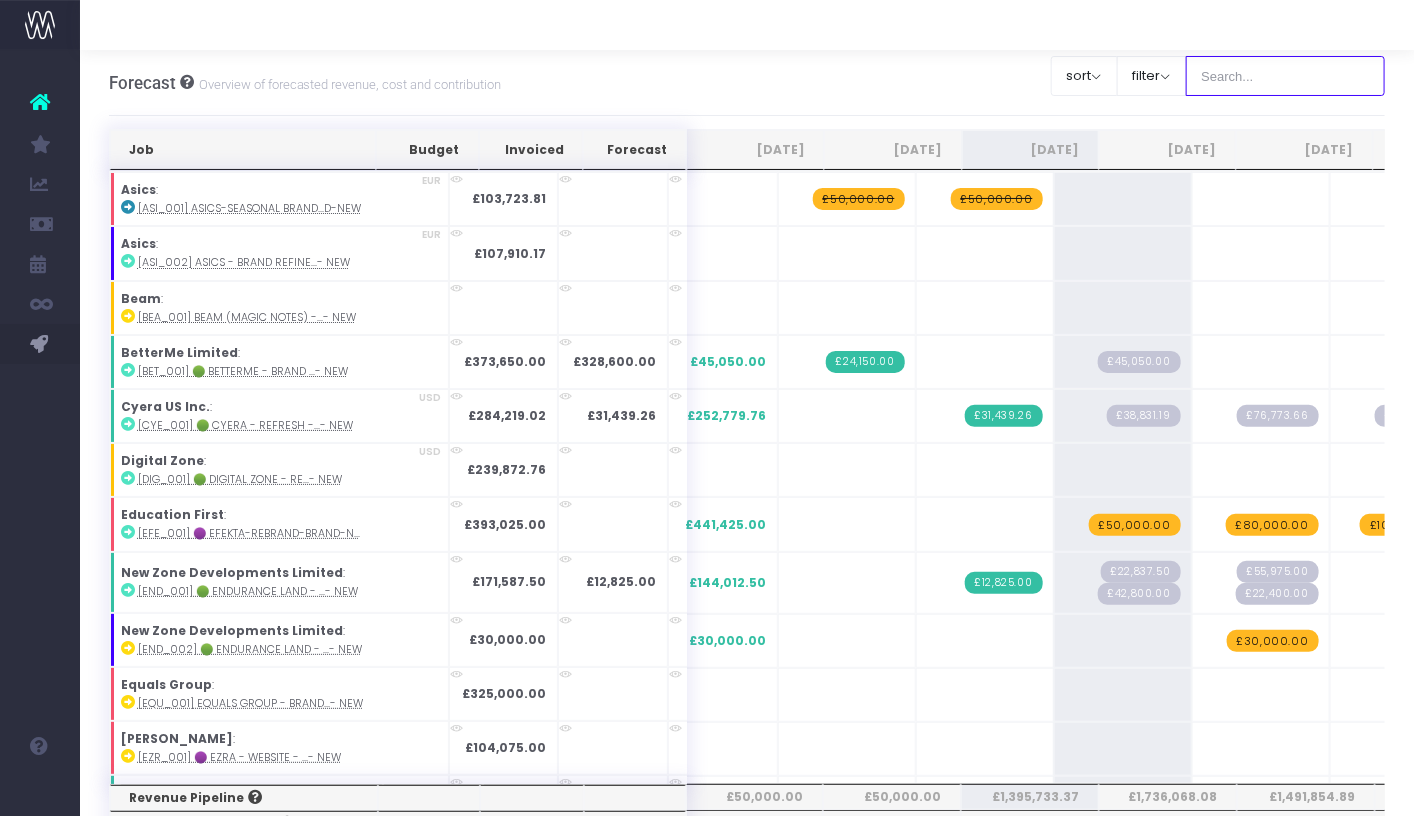 click at bounding box center [1286, 76] 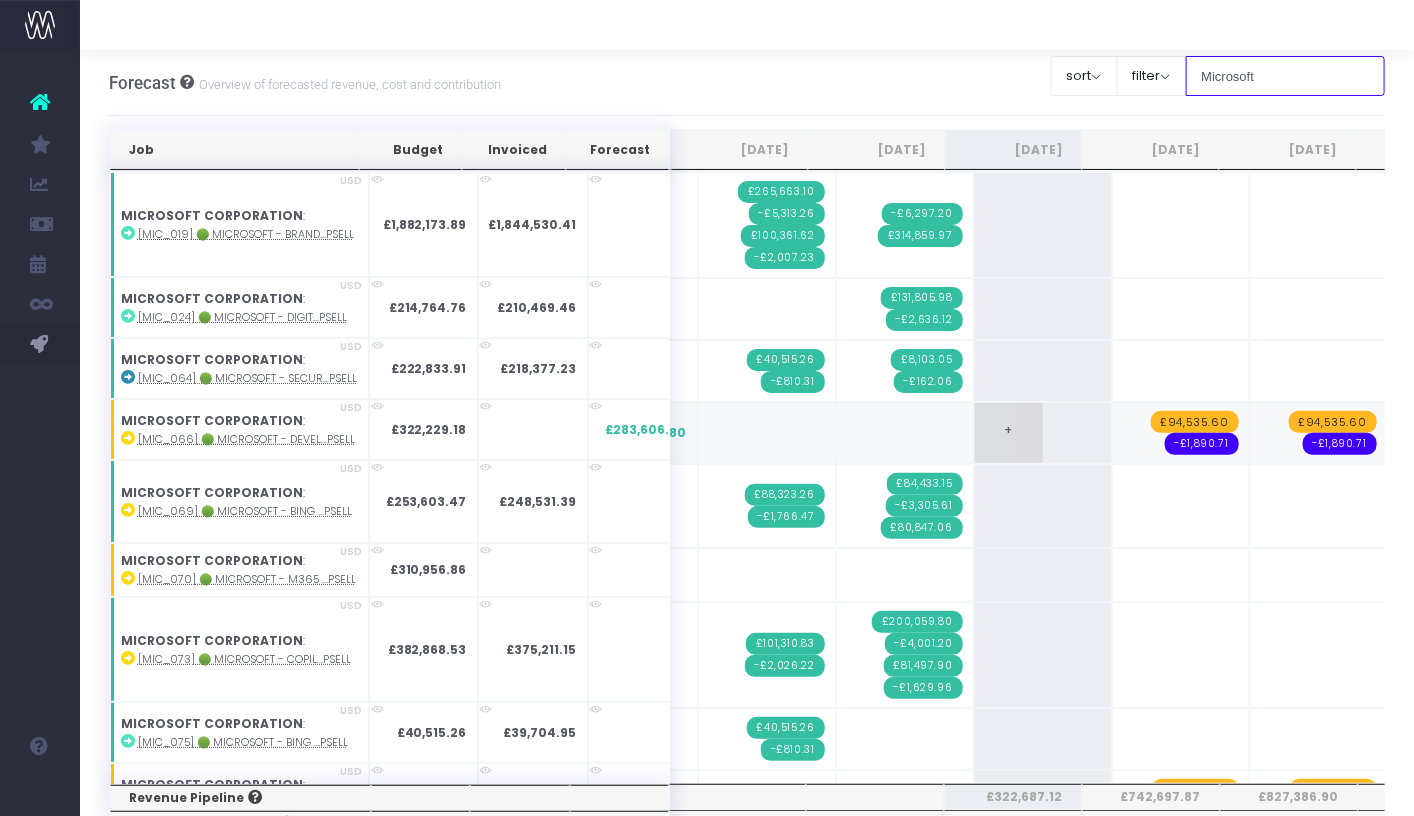 scroll, scrollTop: 487, scrollLeft: 0, axis: vertical 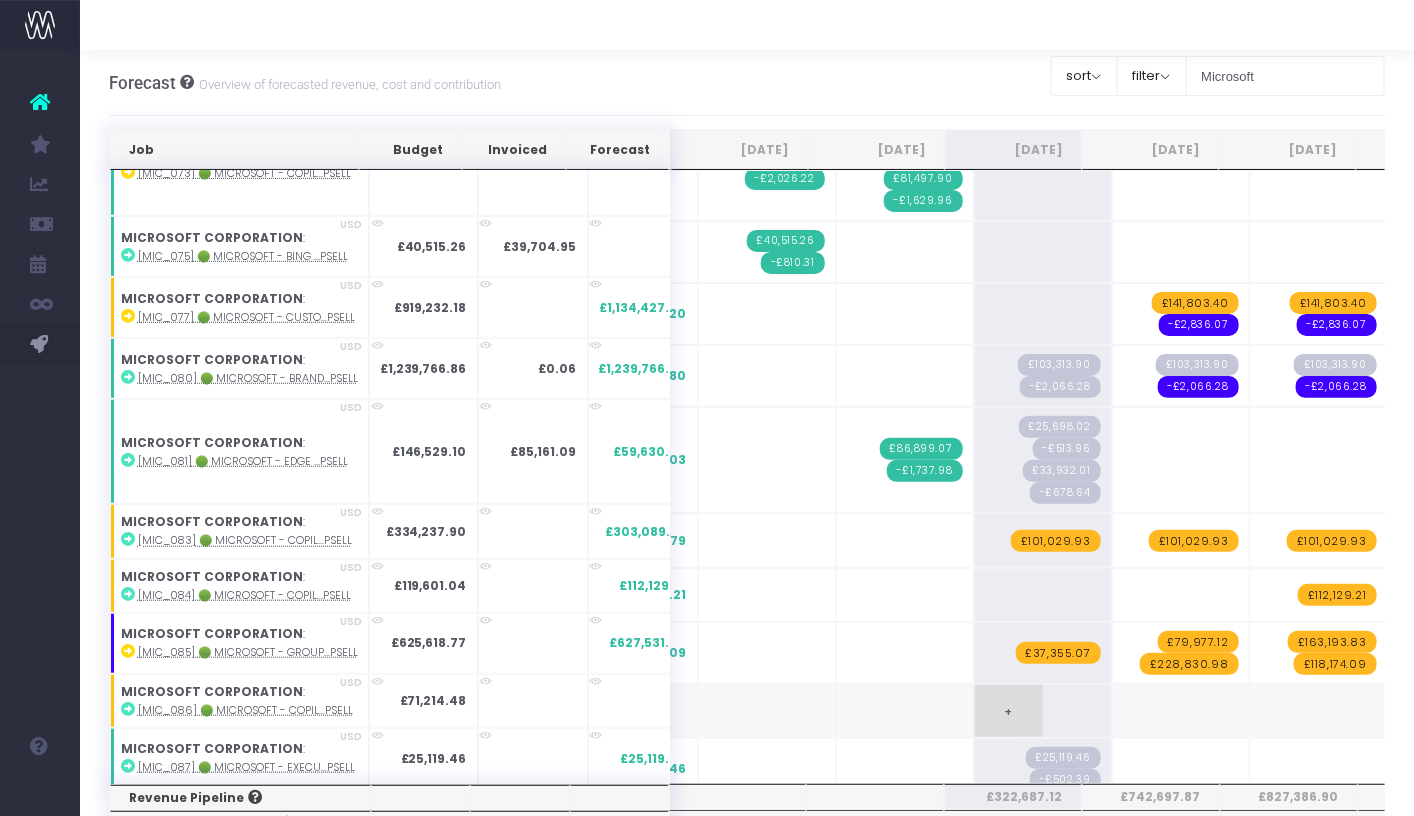 click on "+" at bounding box center [1009, 711] 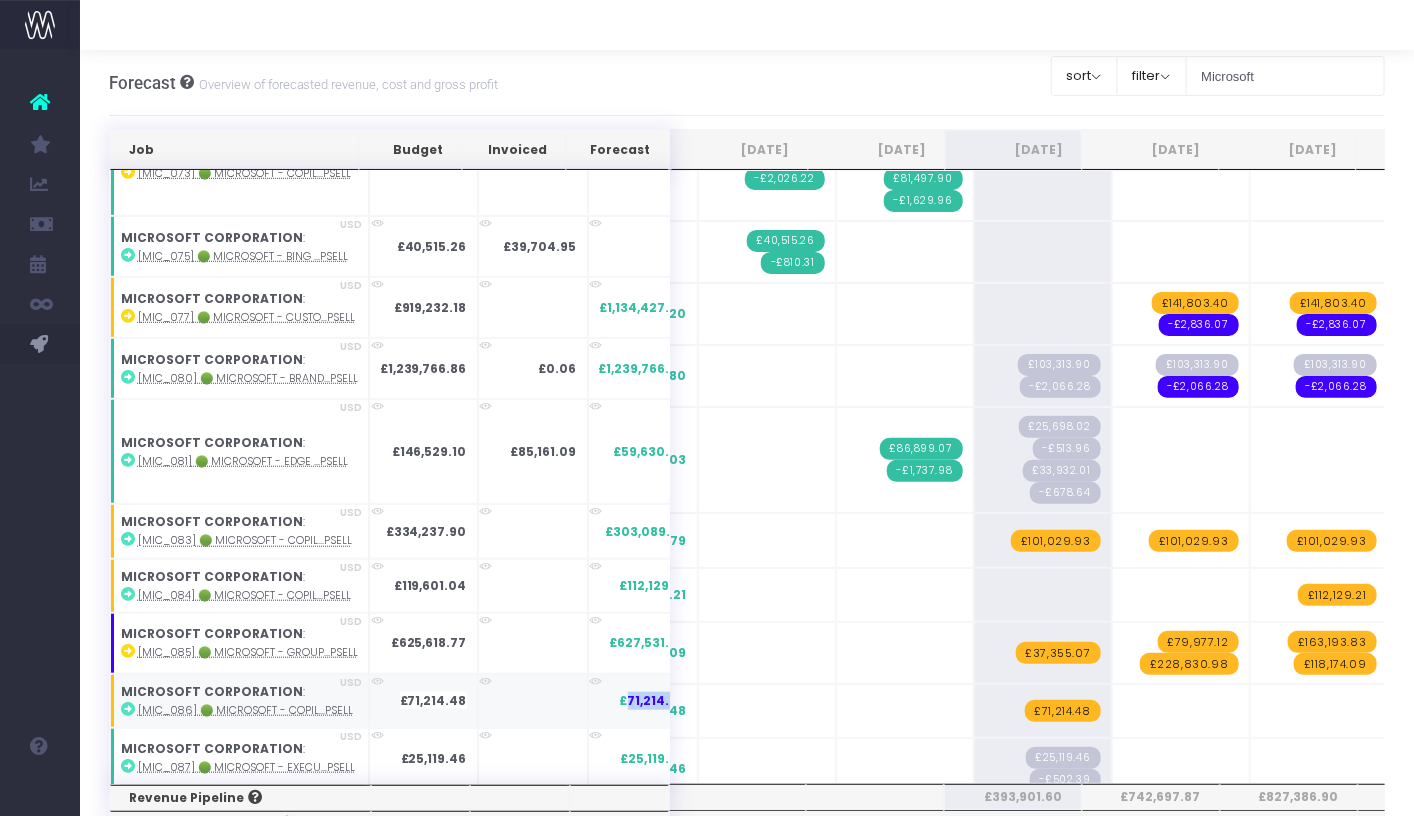 drag, startPoint x: 661, startPoint y: 698, endPoint x: 607, endPoint y: 697, distance: 54.00926 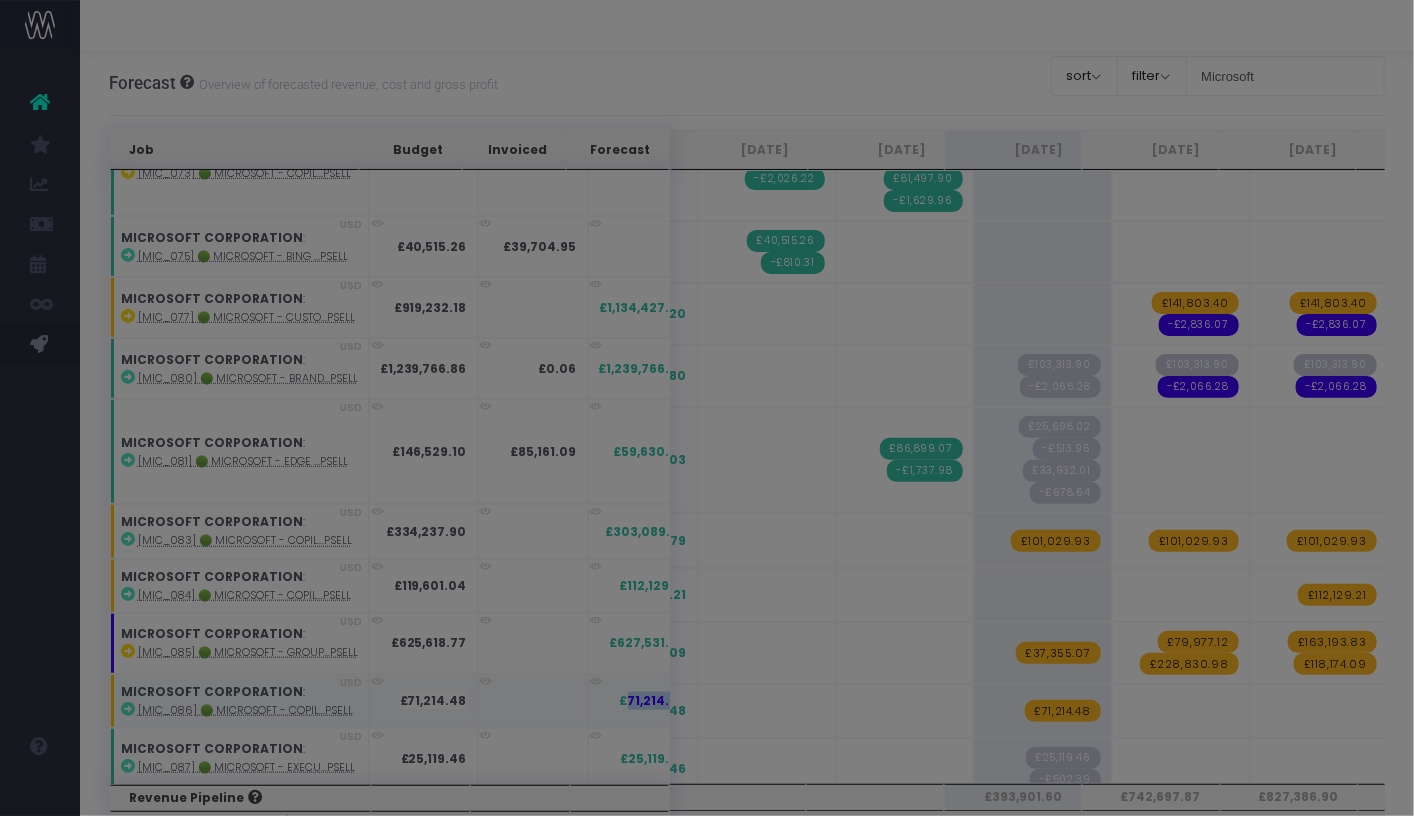 copy on "71,214.48" 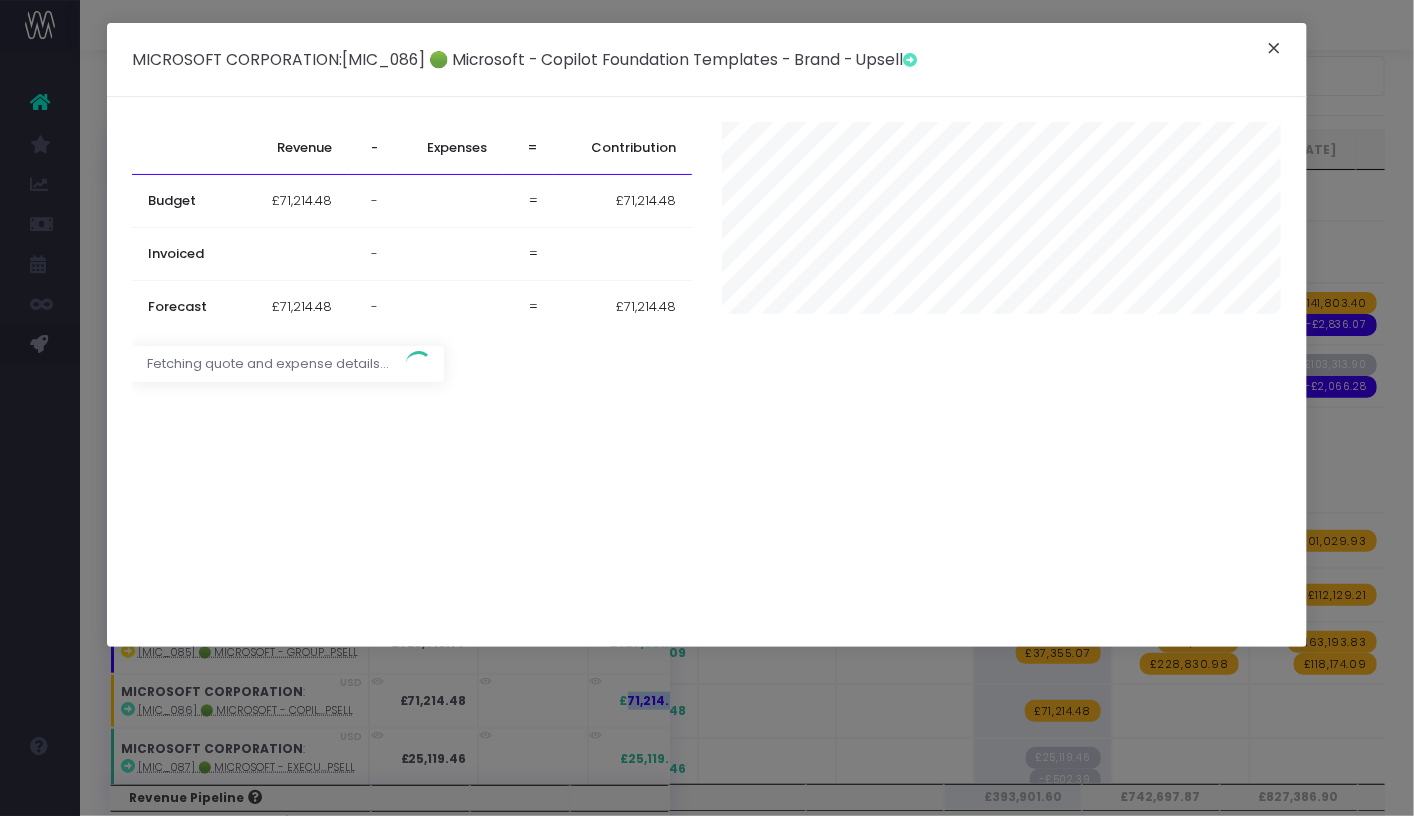 click on "×" at bounding box center (1274, 51) 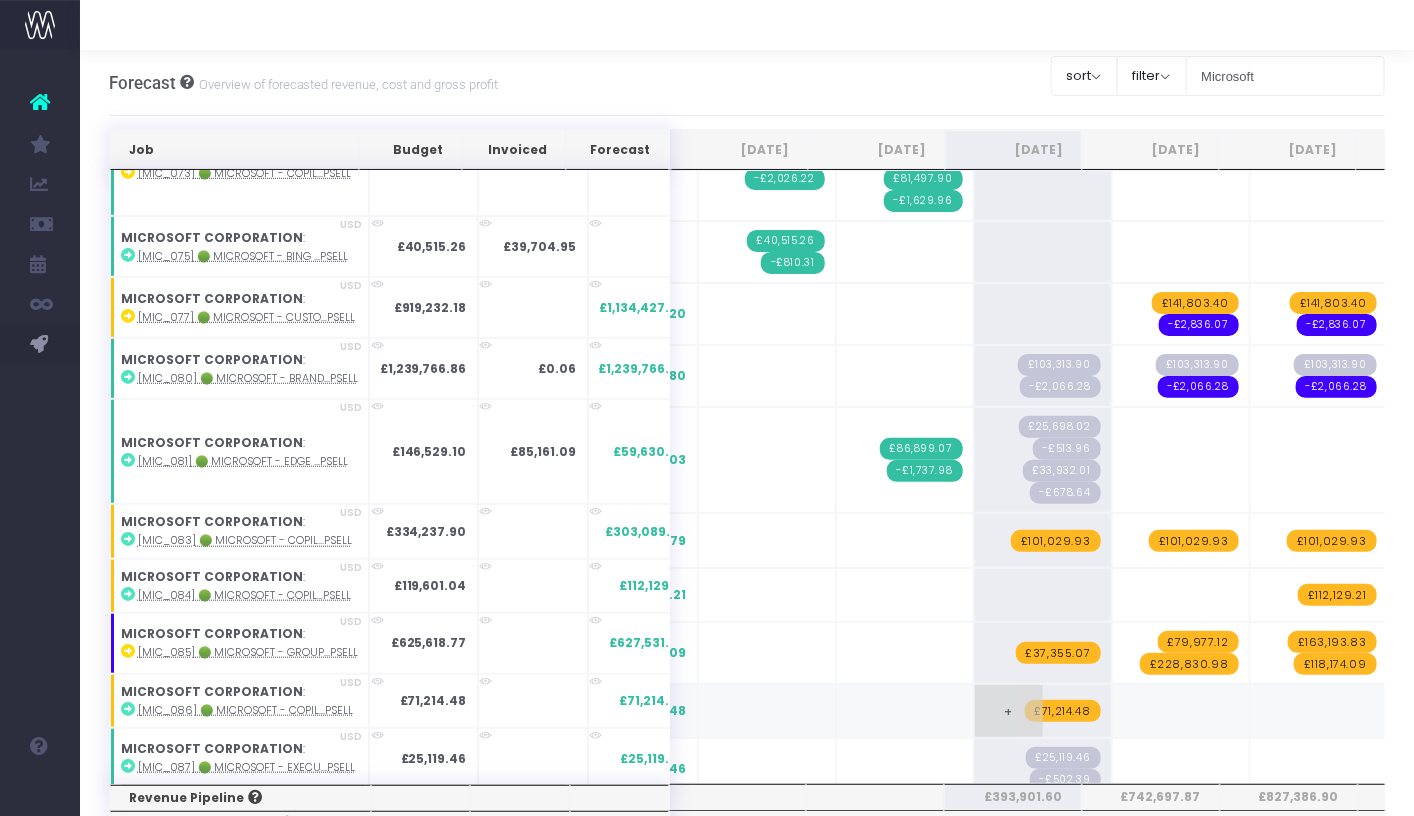 click on "+" at bounding box center [1009, 711] 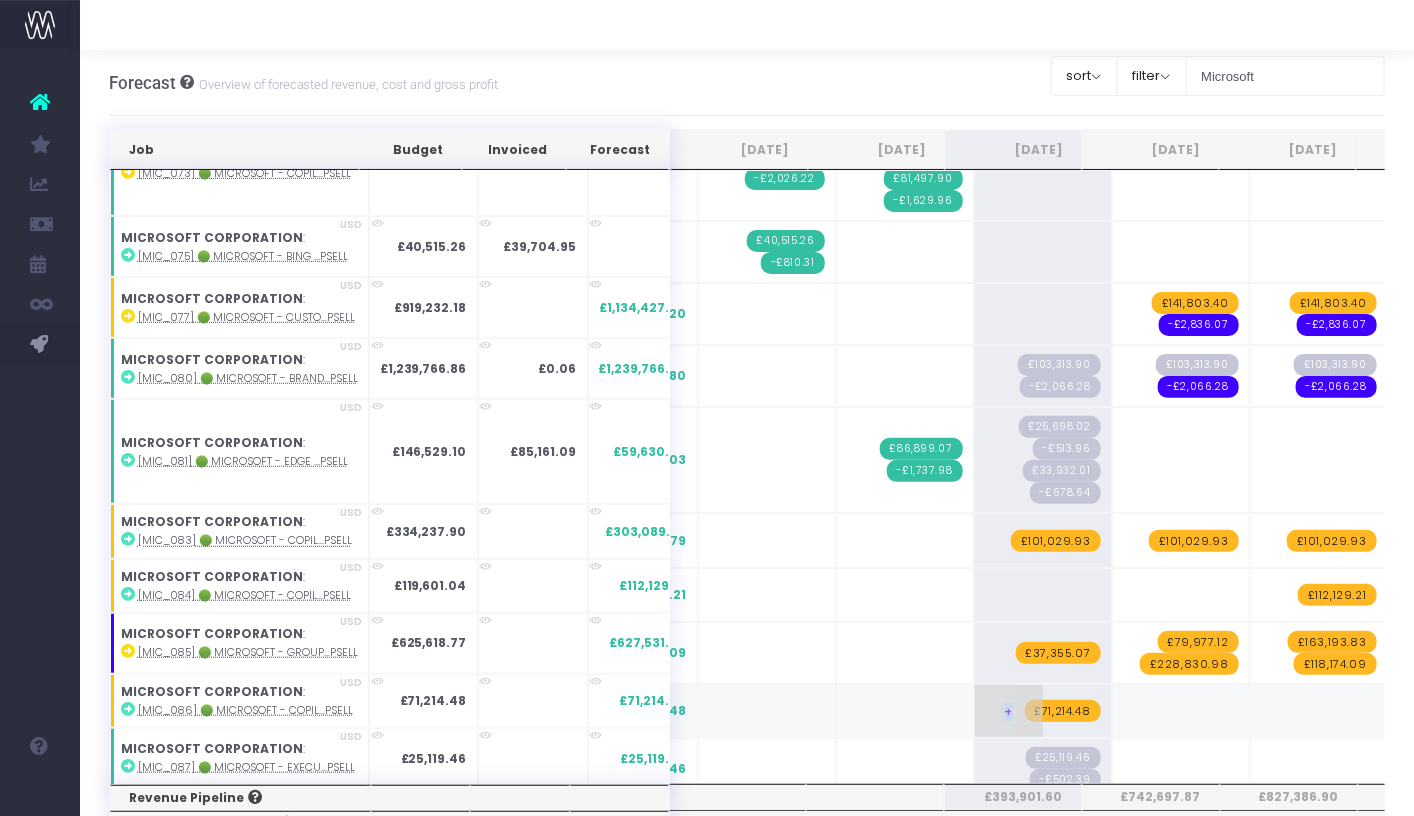 click on "+" at bounding box center [1009, 711] 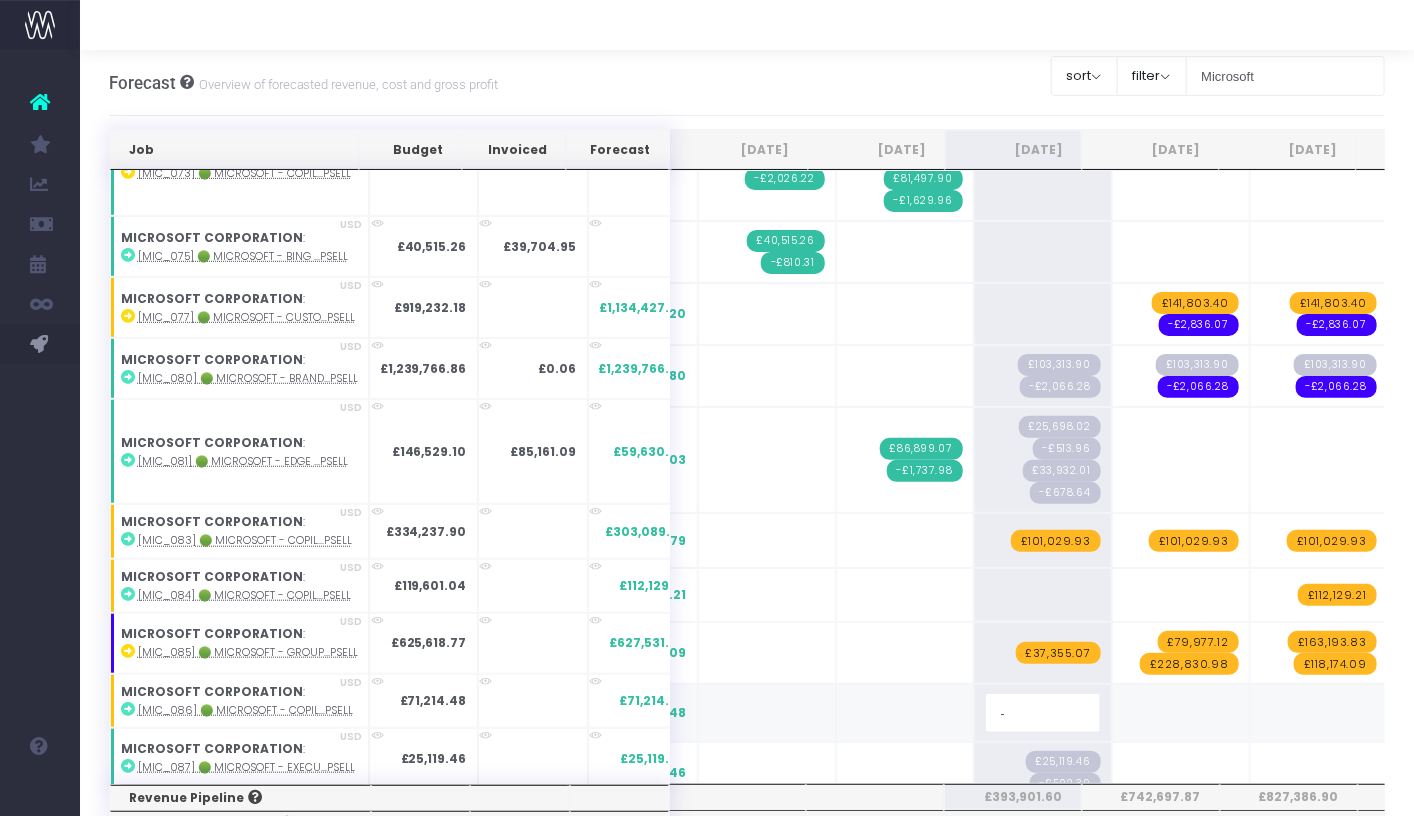 type on "-1424.2896" 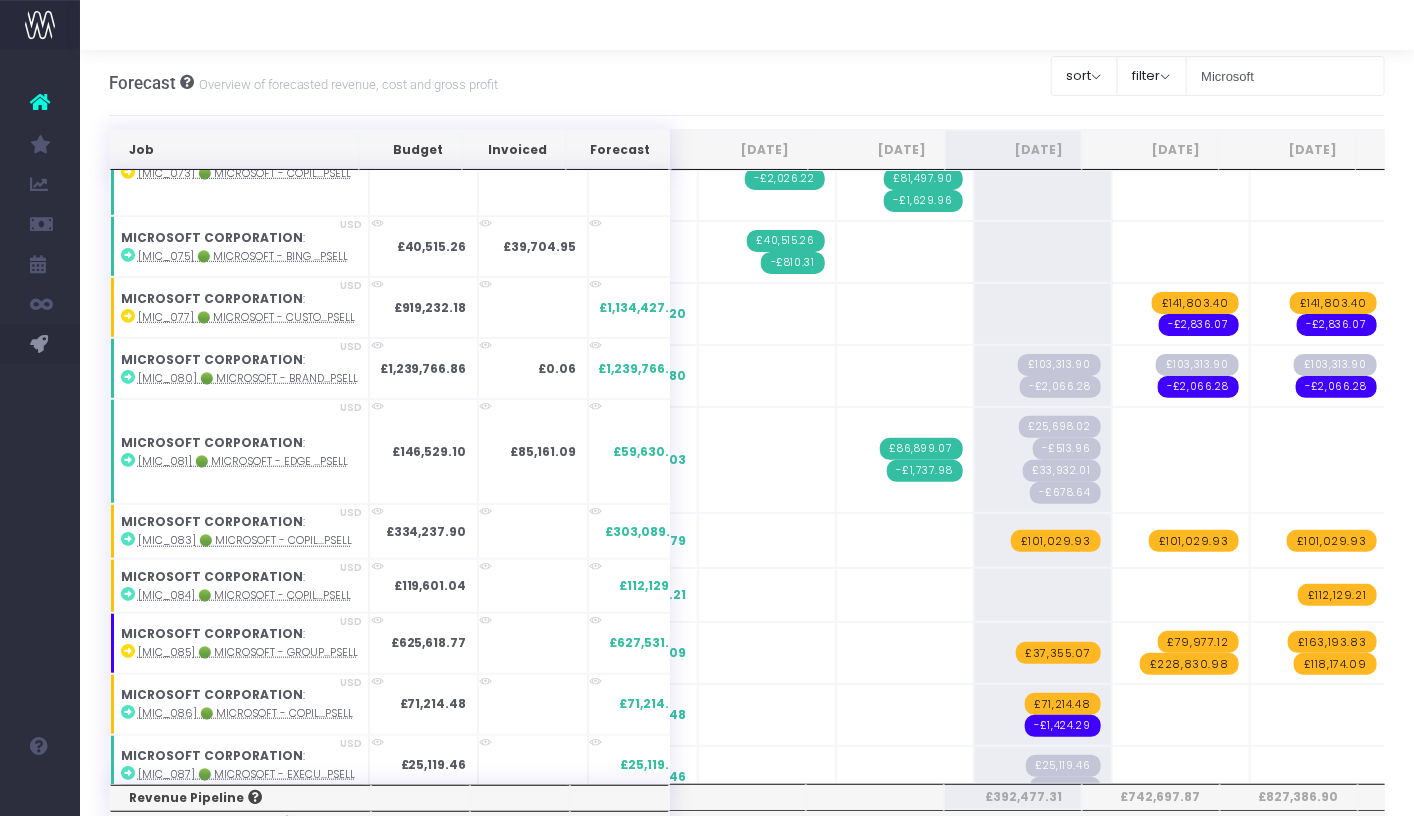 scroll, scrollTop: 487, scrollLeft: 0, axis: vertical 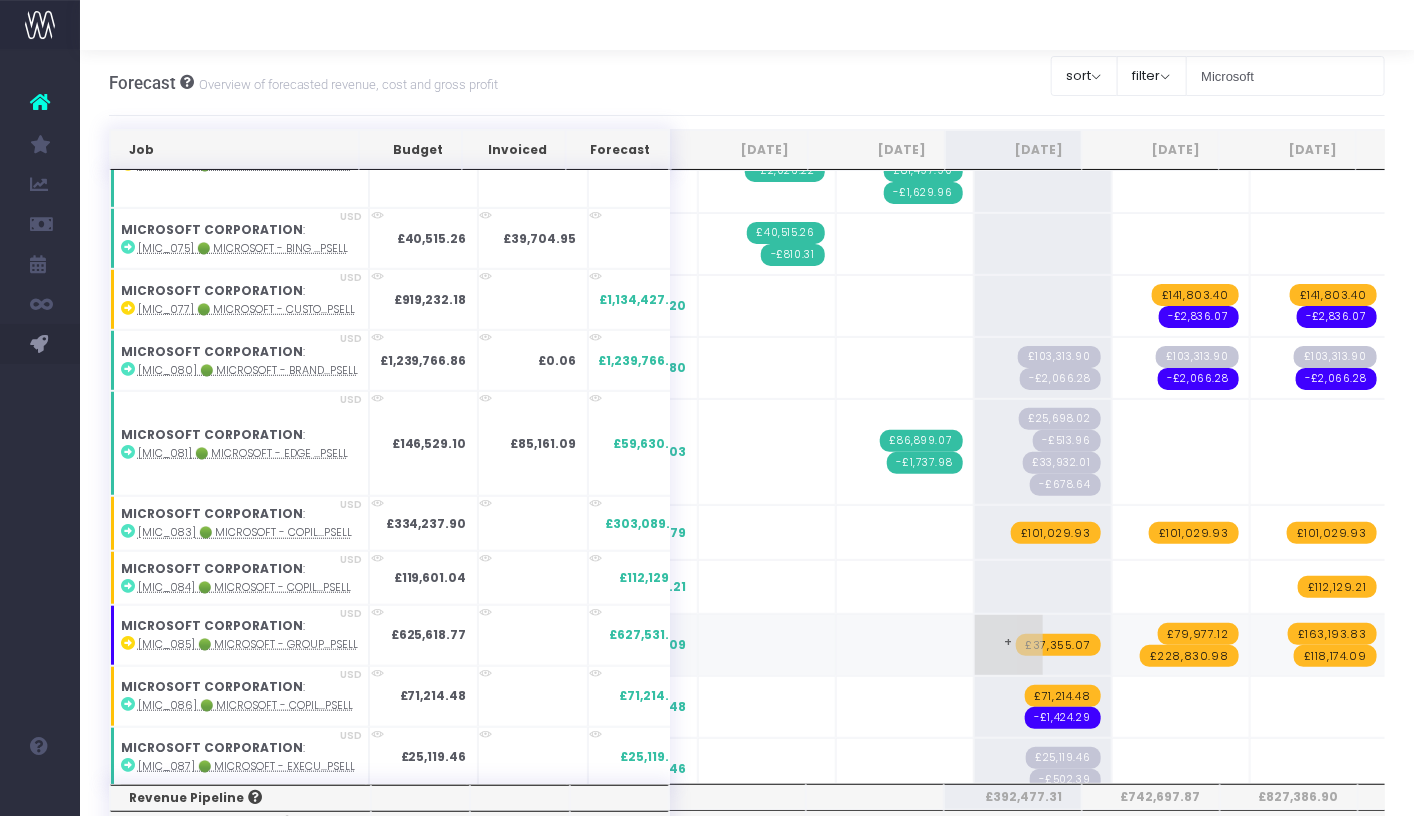 click on "£37,355.07" at bounding box center (1058, 645) 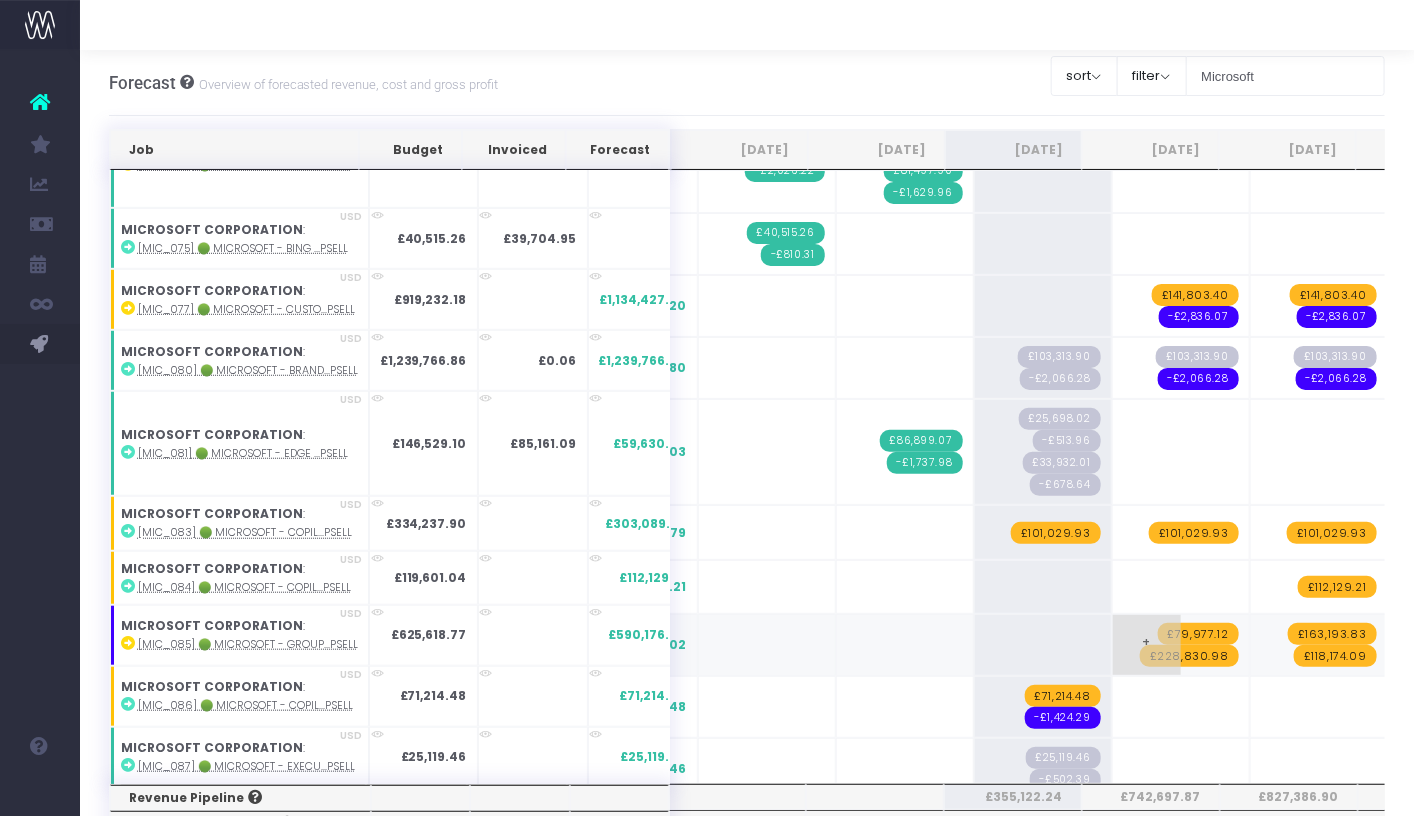 click on "£79,977.12" at bounding box center [1198, 634] 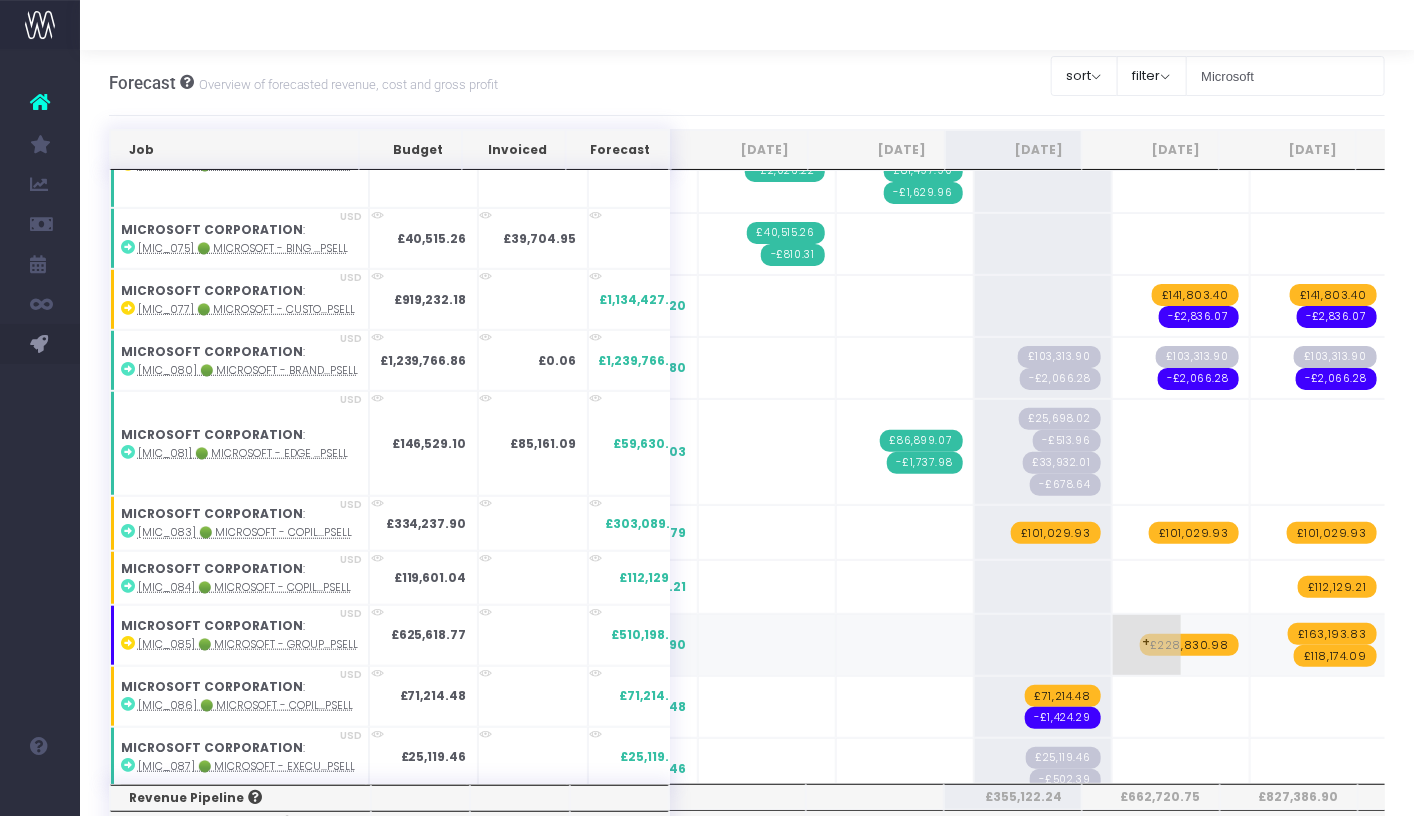 click on "£228,830.98" at bounding box center [1189, 645] 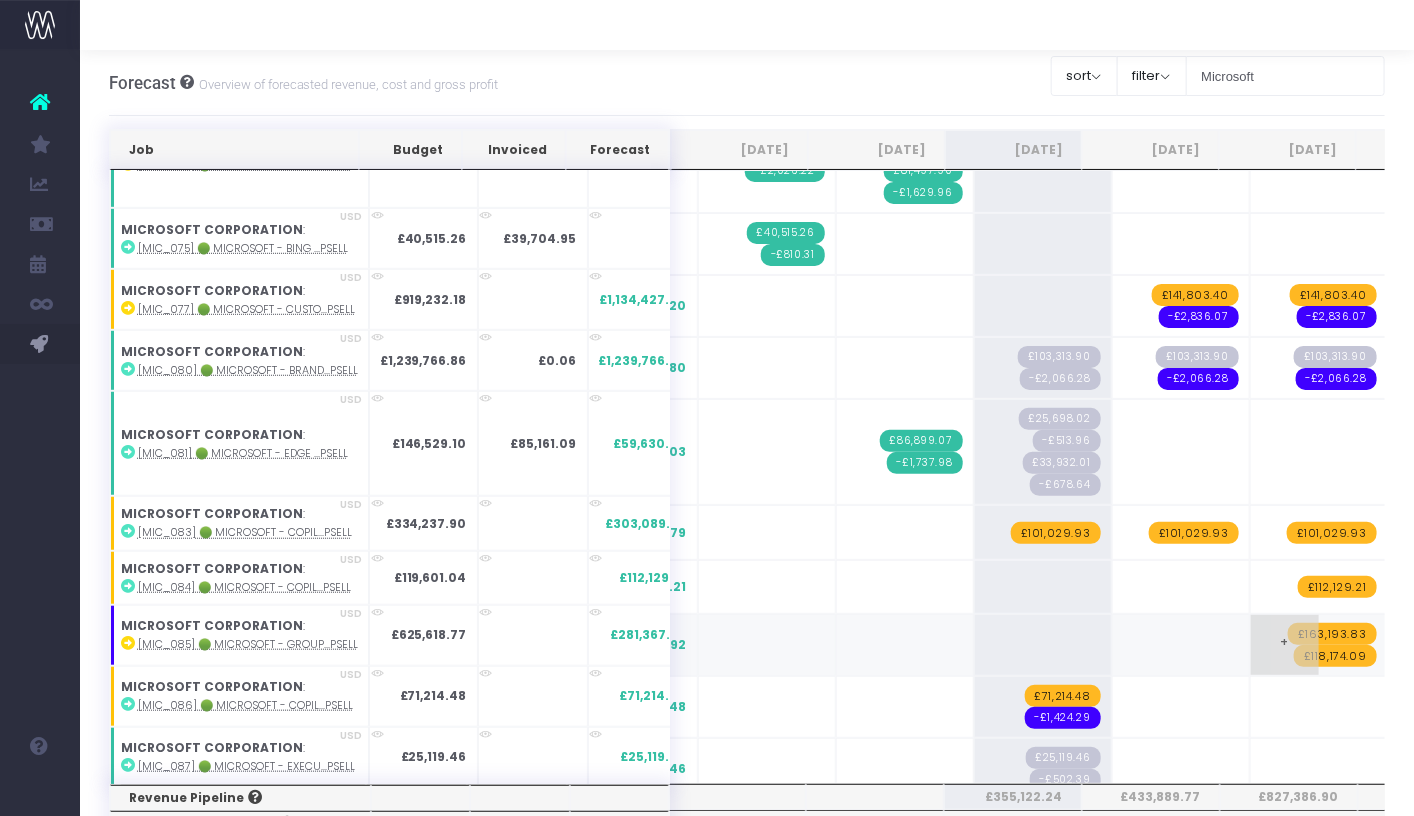 click on "£163,193.83" at bounding box center (1332, 634) 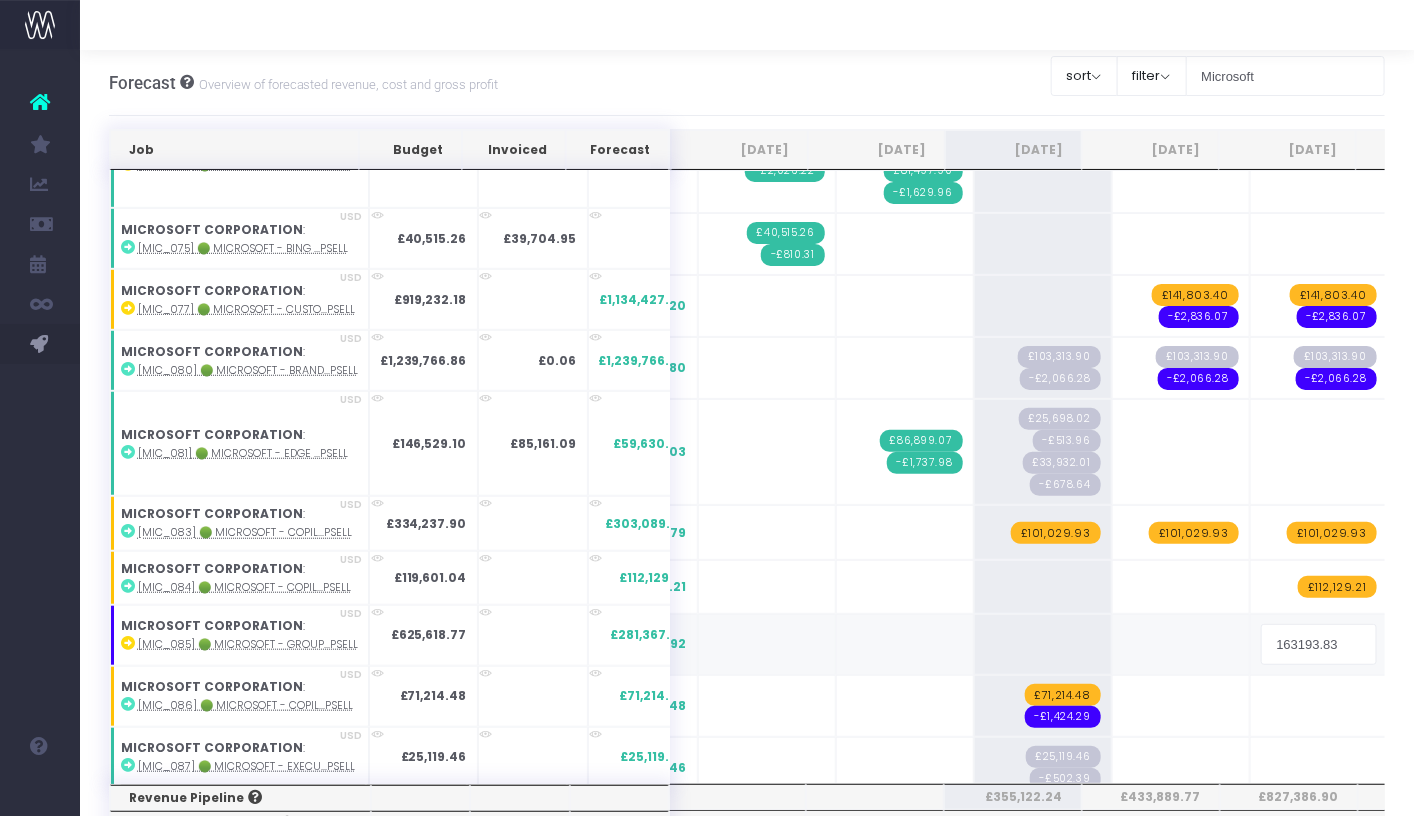 type 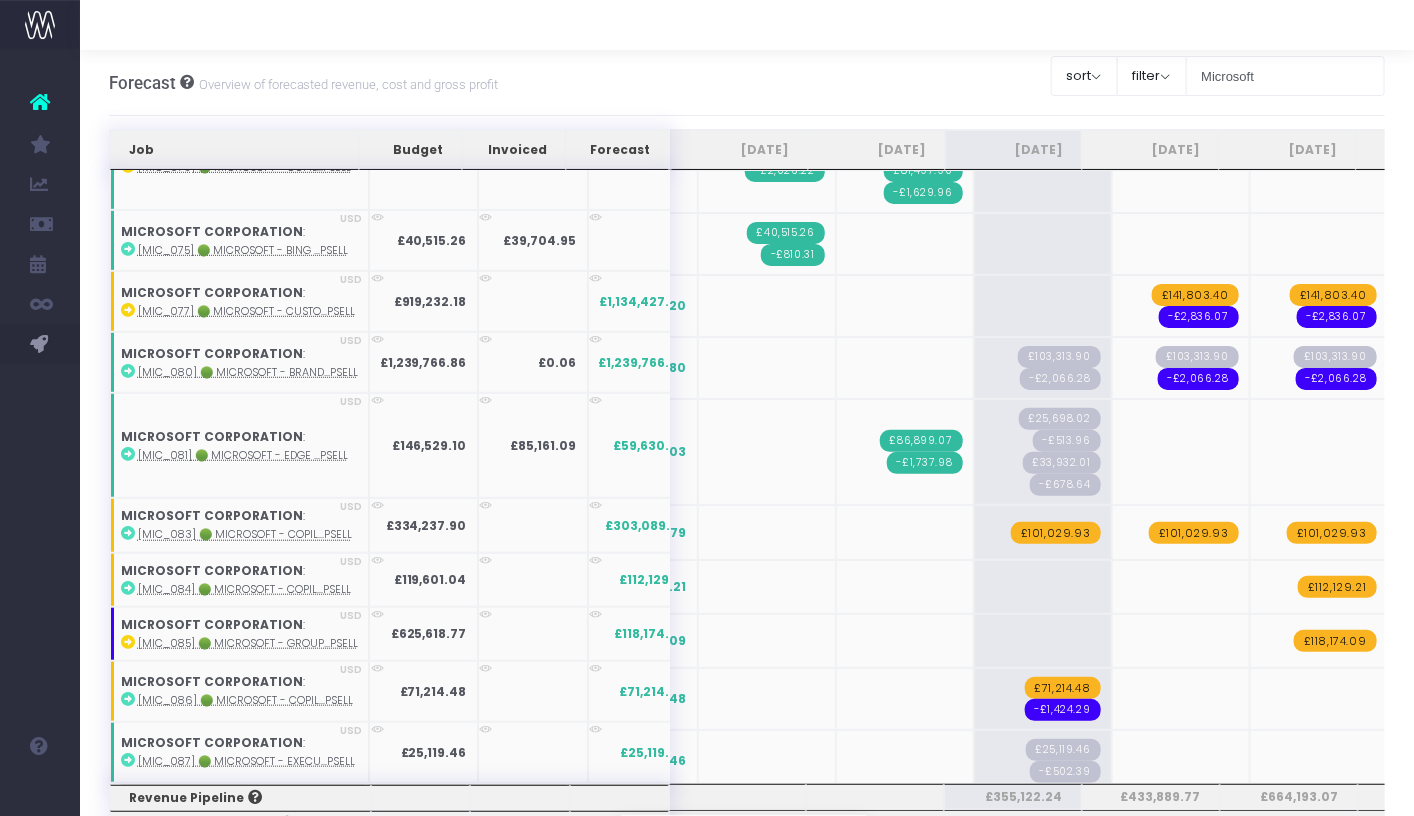 scroll, scrollTop: 486, scrollLeft: 0, axis: vertical 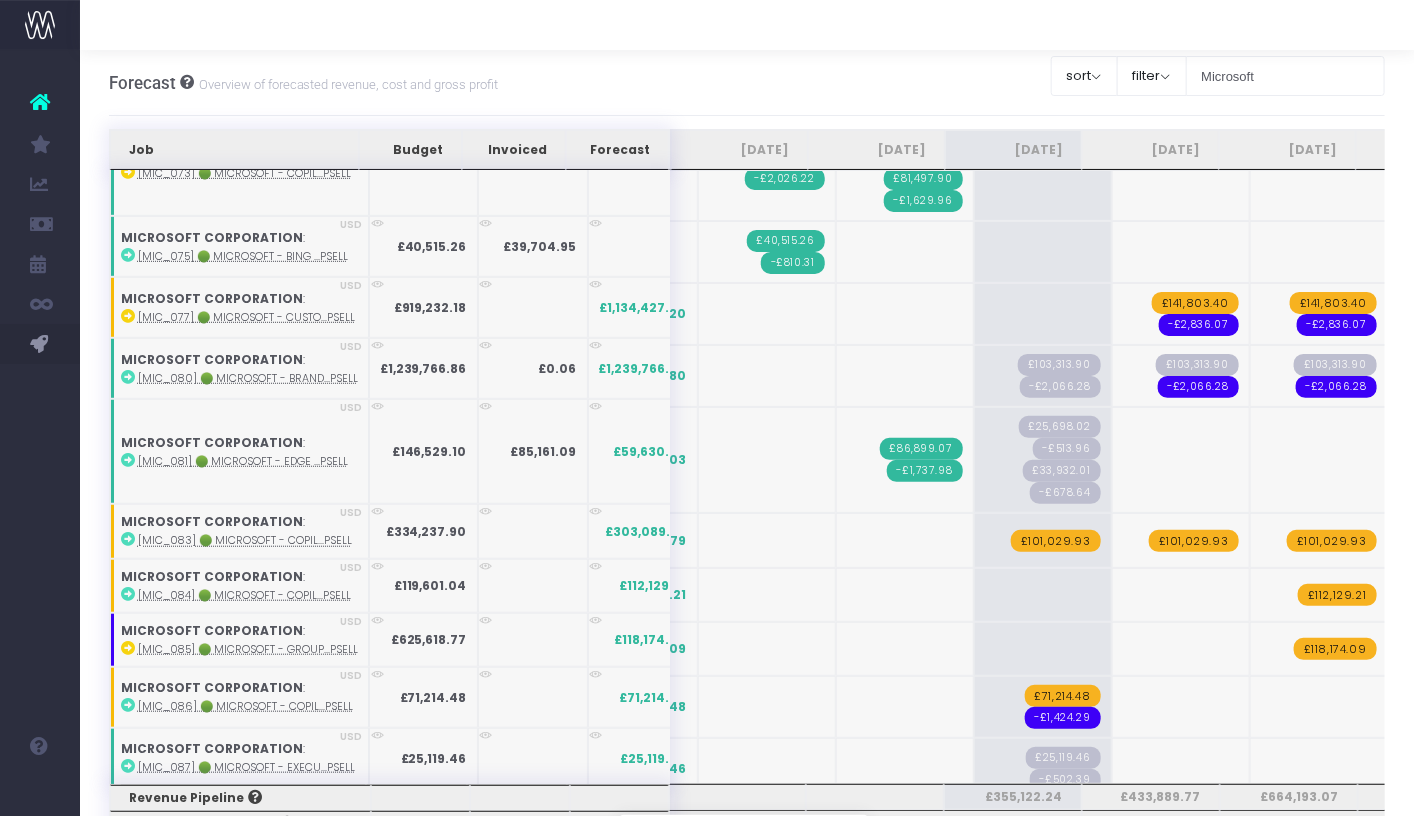 click at bounding box center (747, 833) 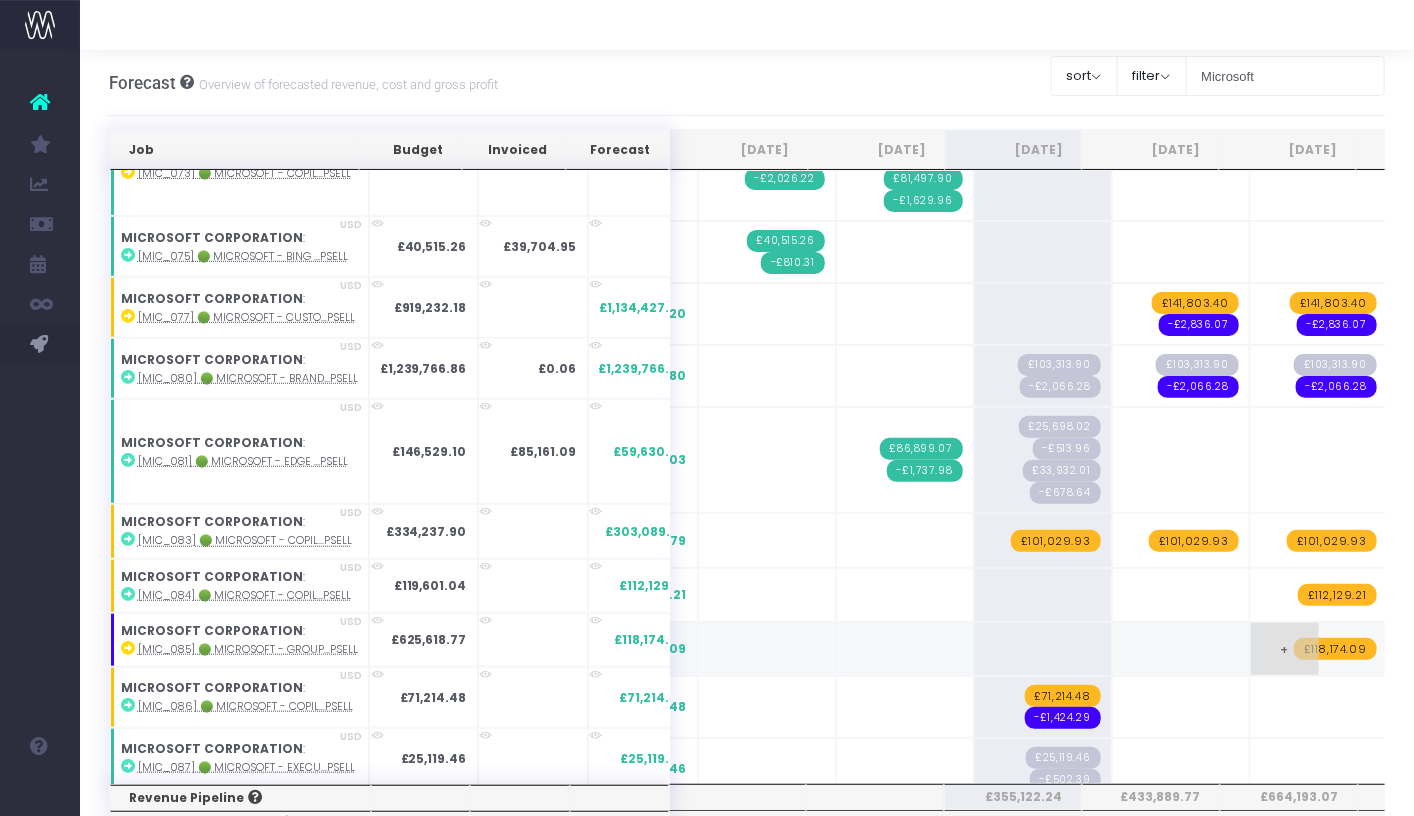 click on "£118,174.09" at bounding box center (1335, 649) 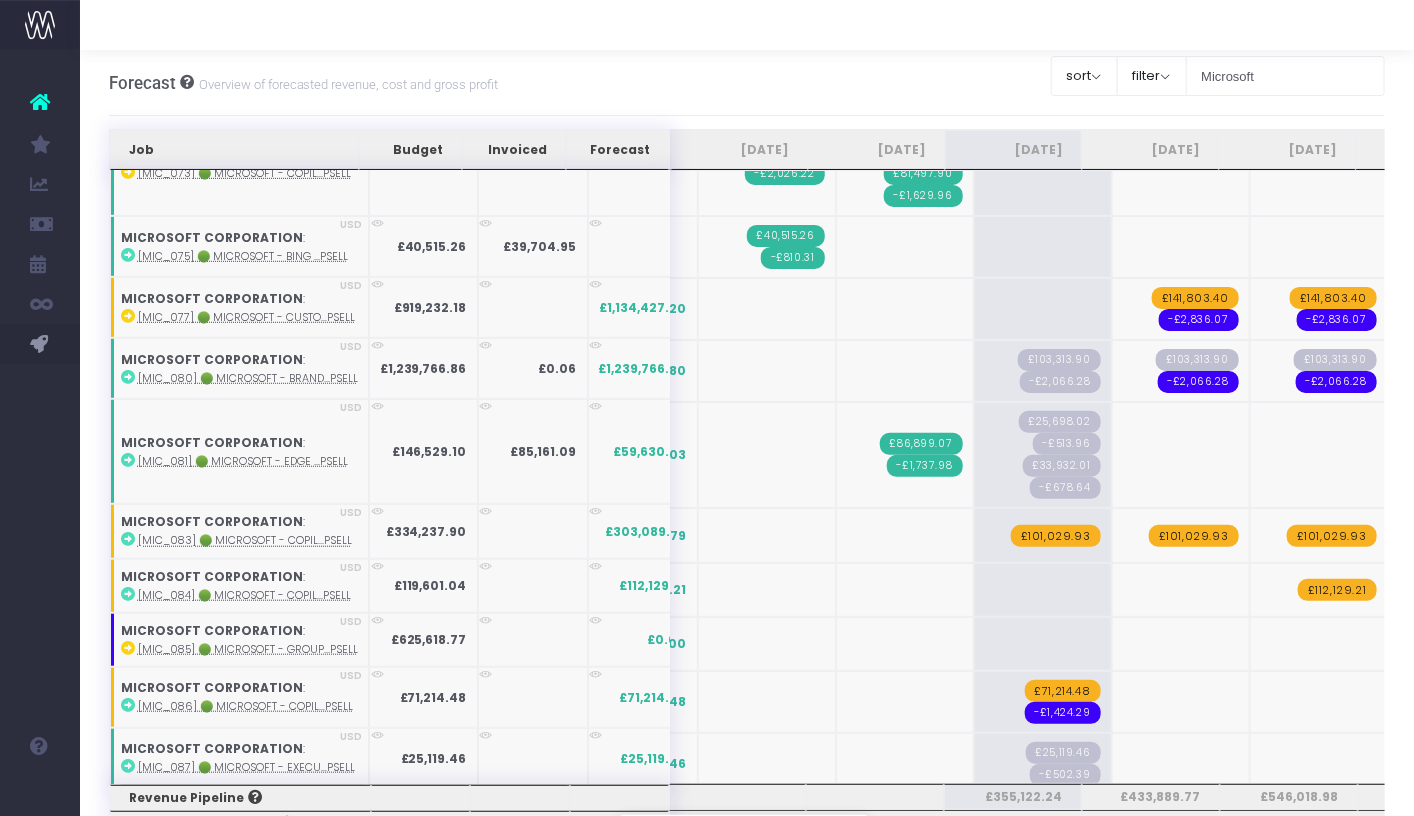 scroll, scrollTop: 487, scrollLeft: 0, axis: vertical 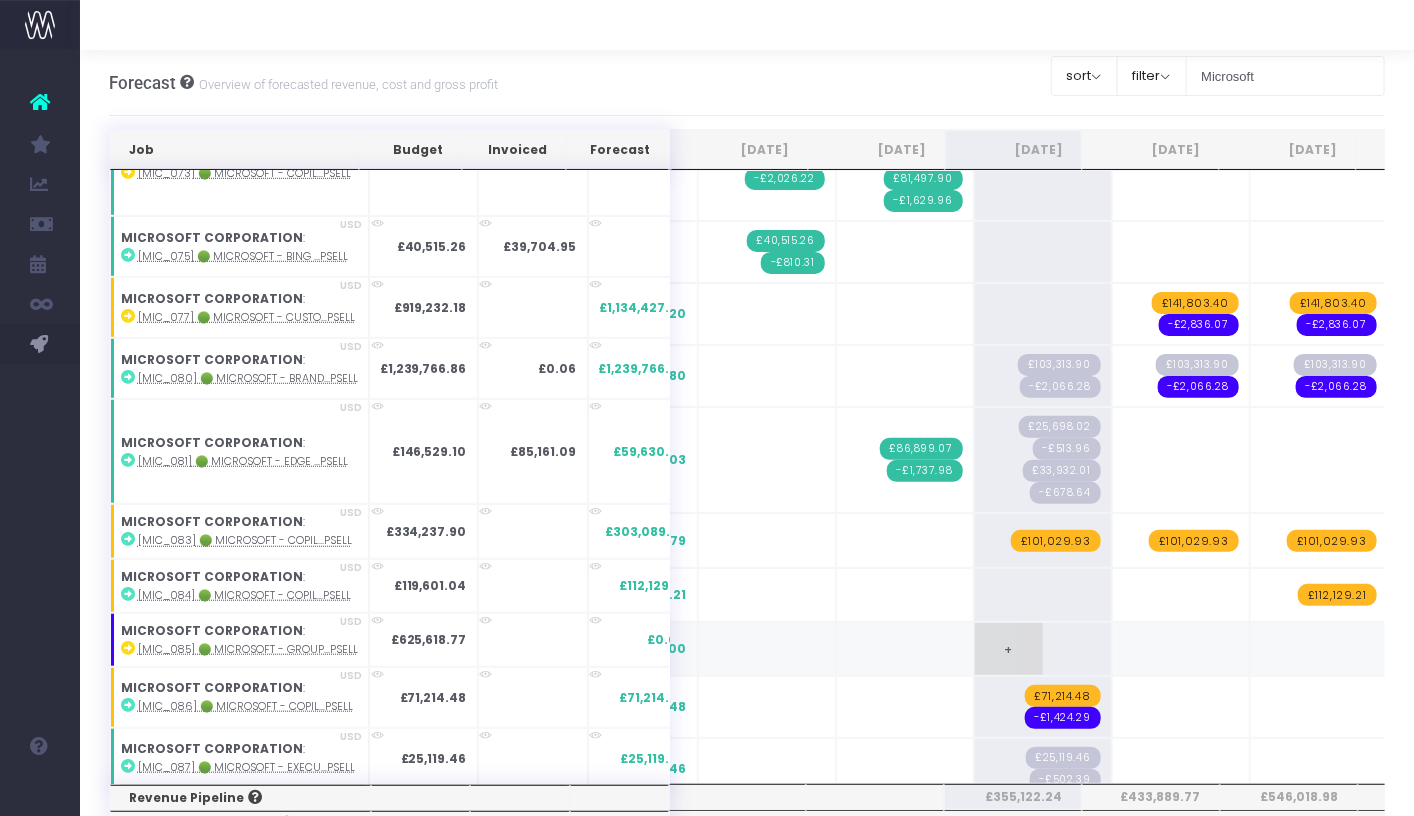 click on "+" at bounding box center [1009, 649] 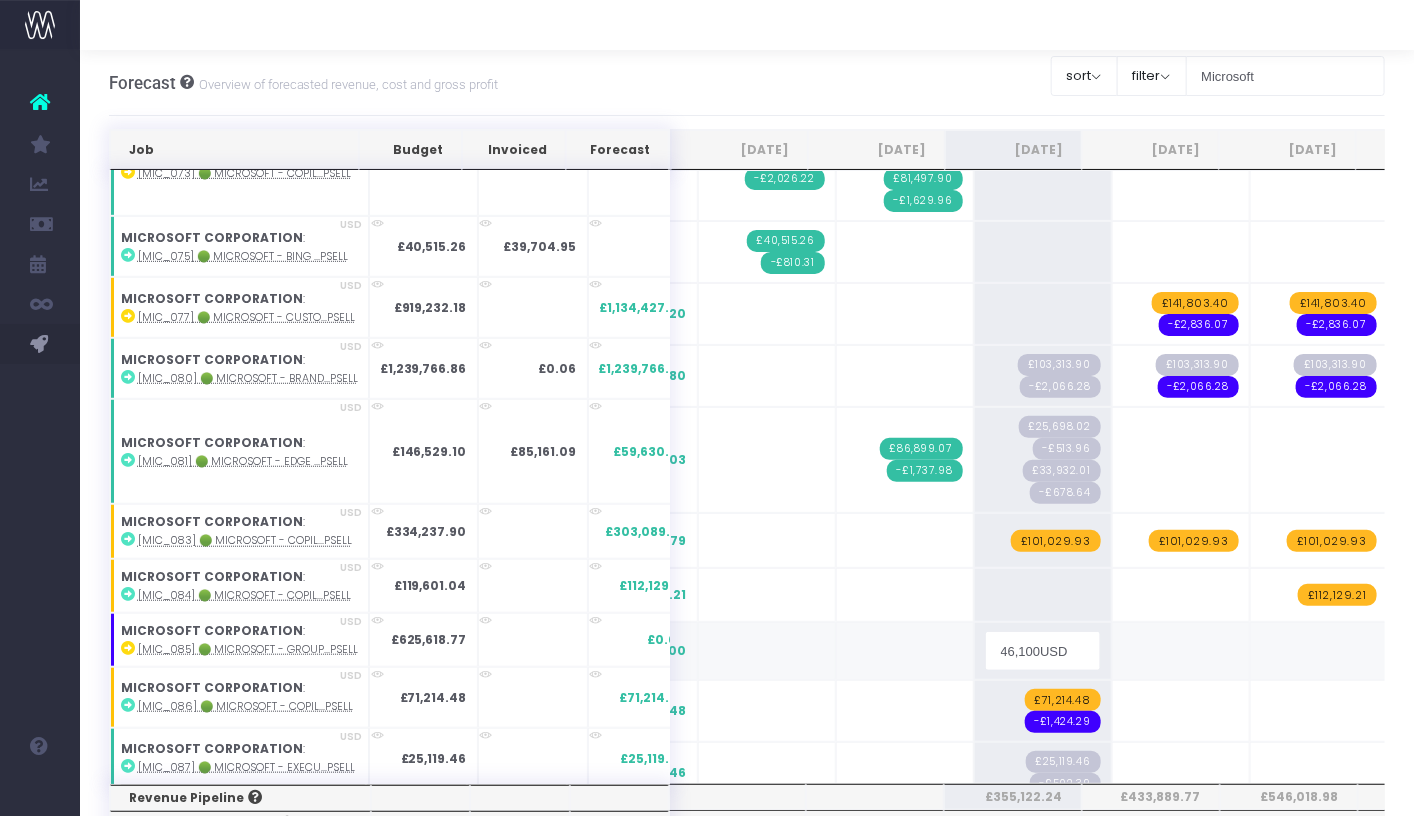 click on "46,100USD" at bounding box center [1043, 651] 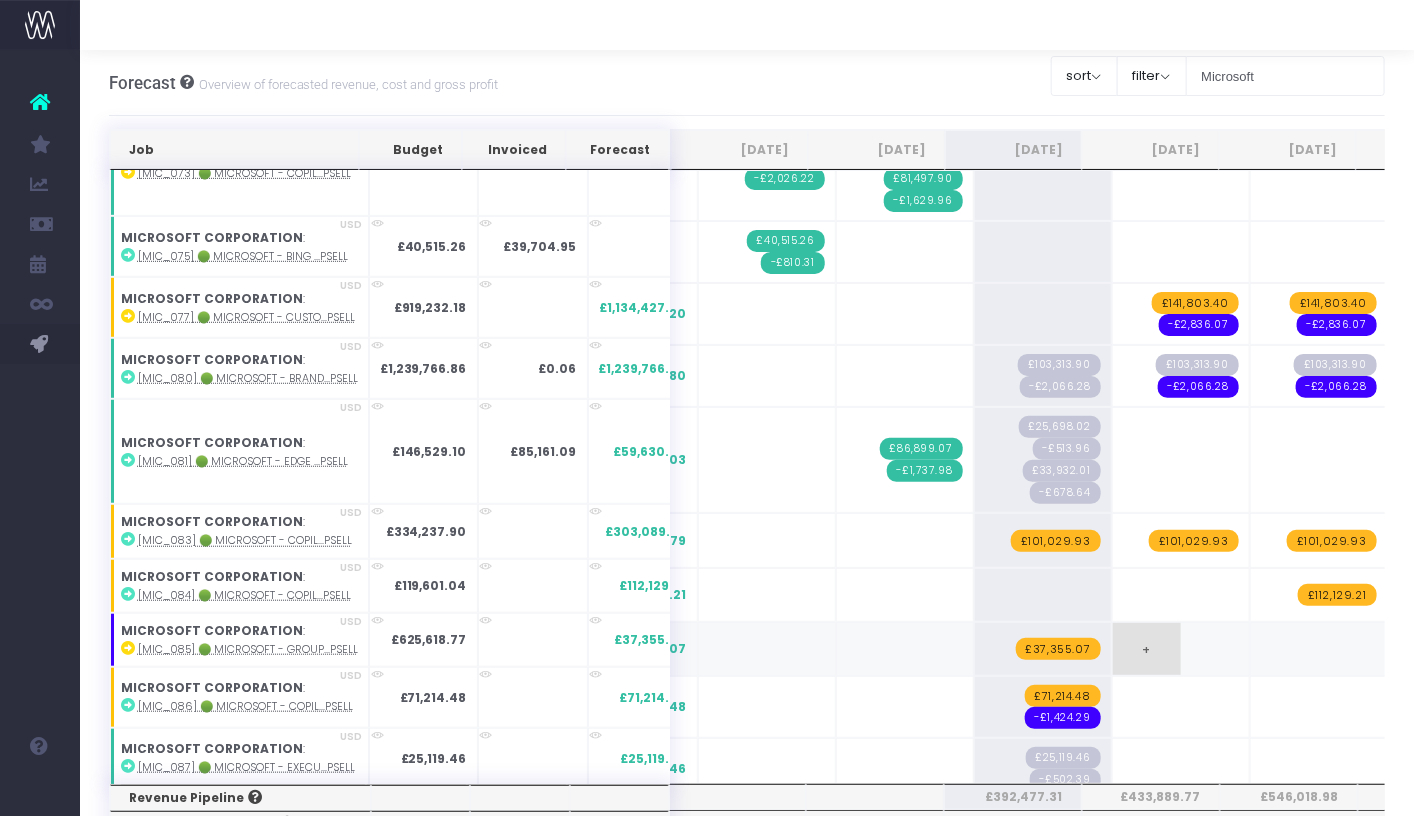 click on "+" at bounding box center [1147, 649] 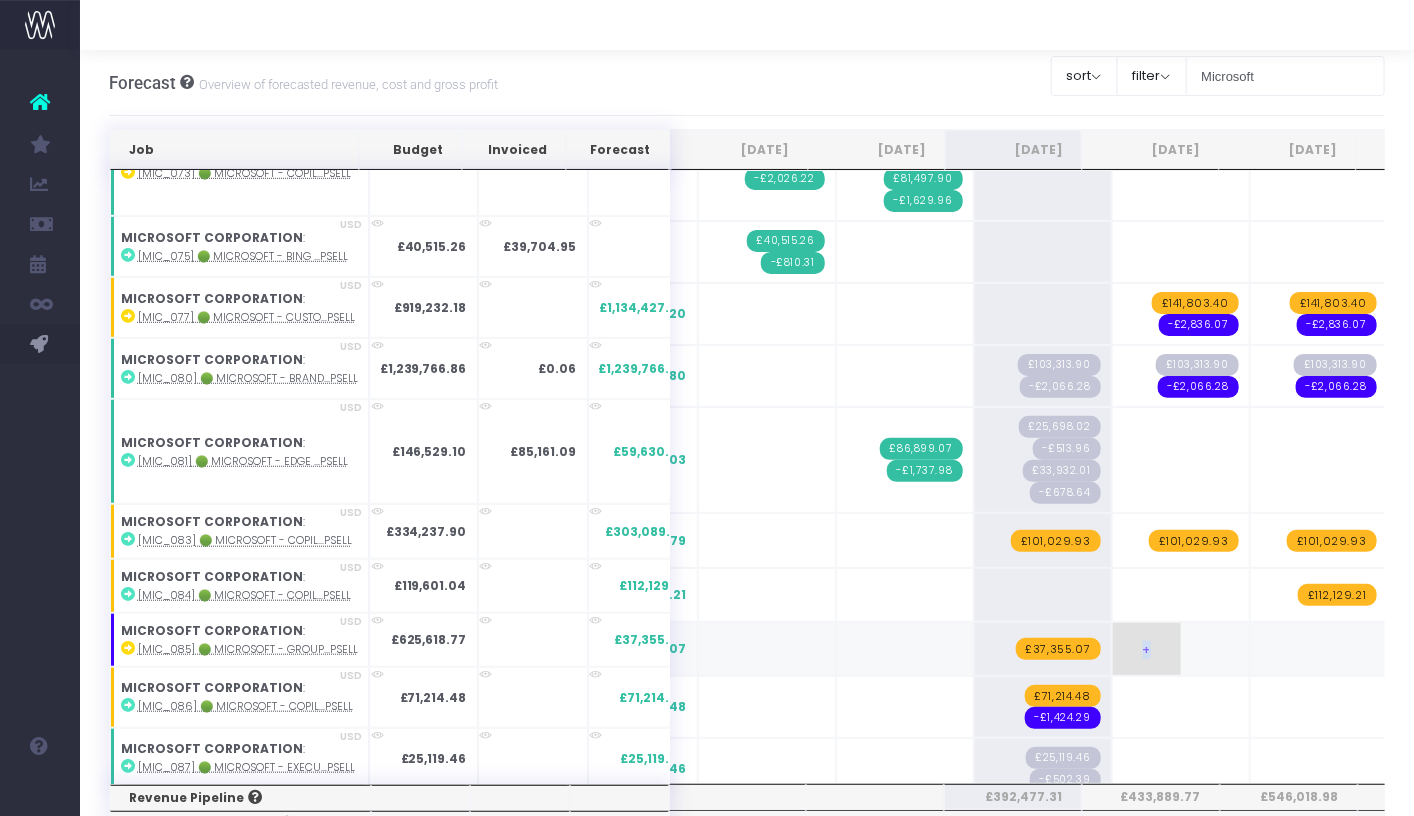 click on "+" at bounding box center (1147, 649) 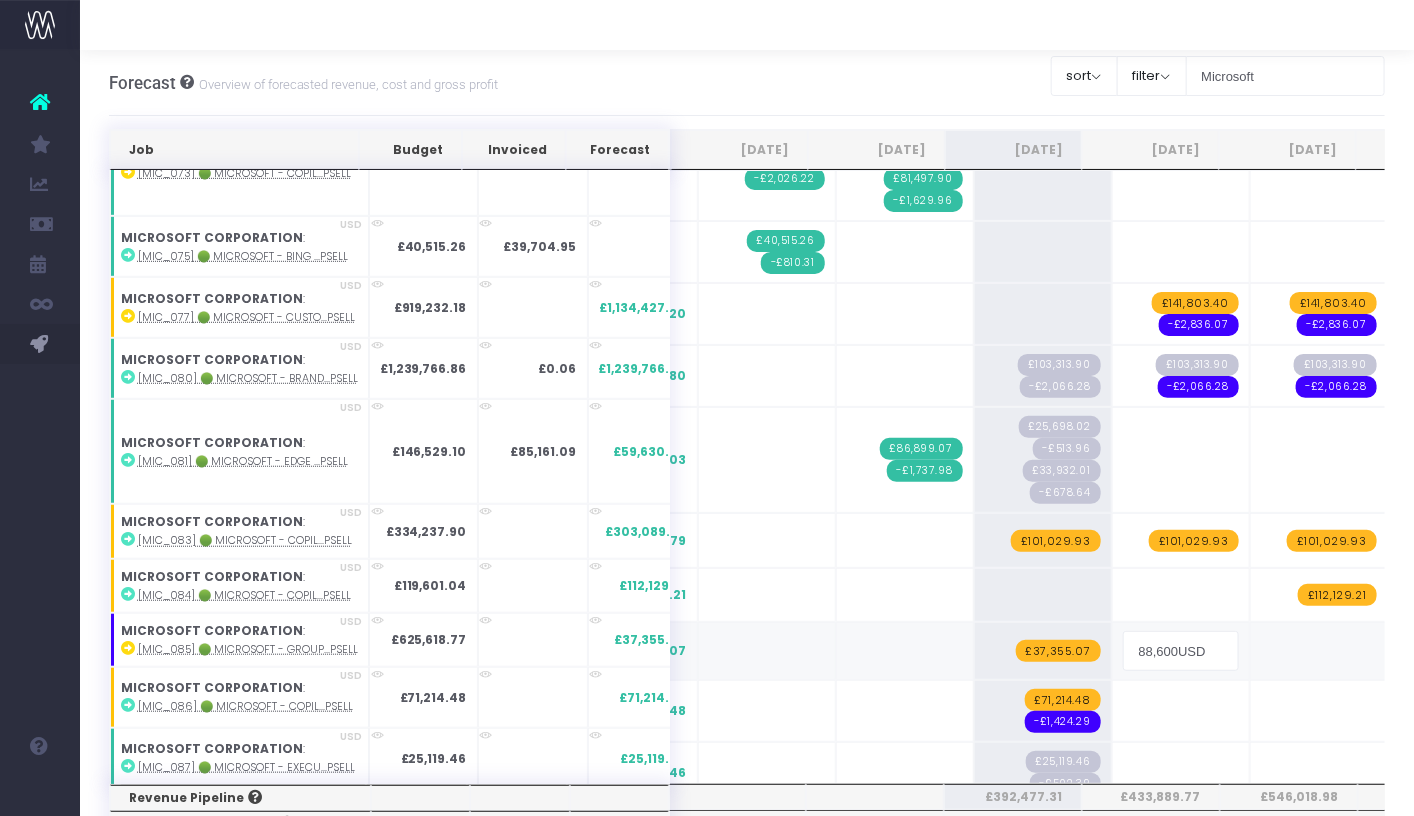 click on "88,600USD" at bounding box center [1181, 651] 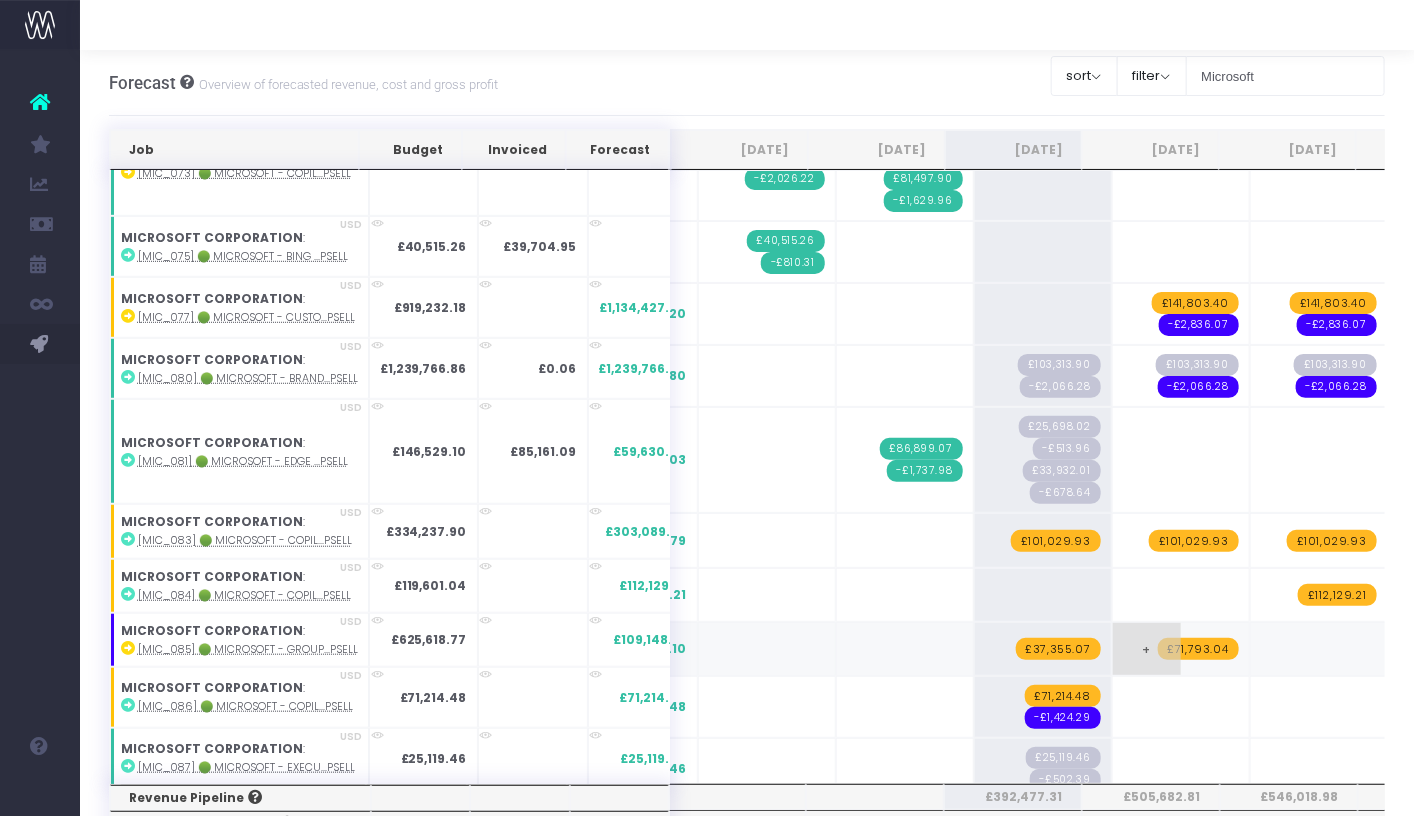 click on "+" at bounding box center [1147, 649] 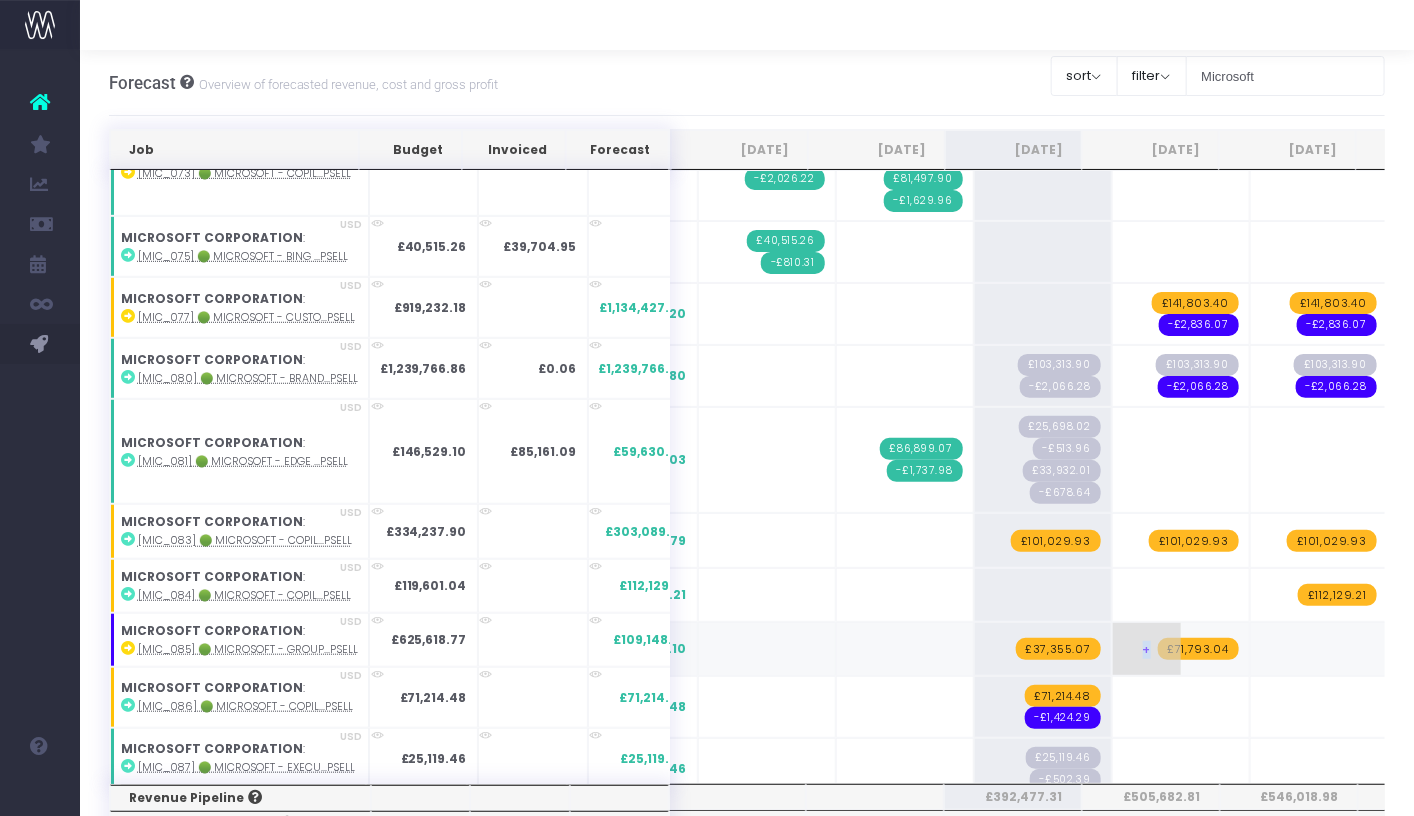 click on "+" at bounding box center (1147, 649) 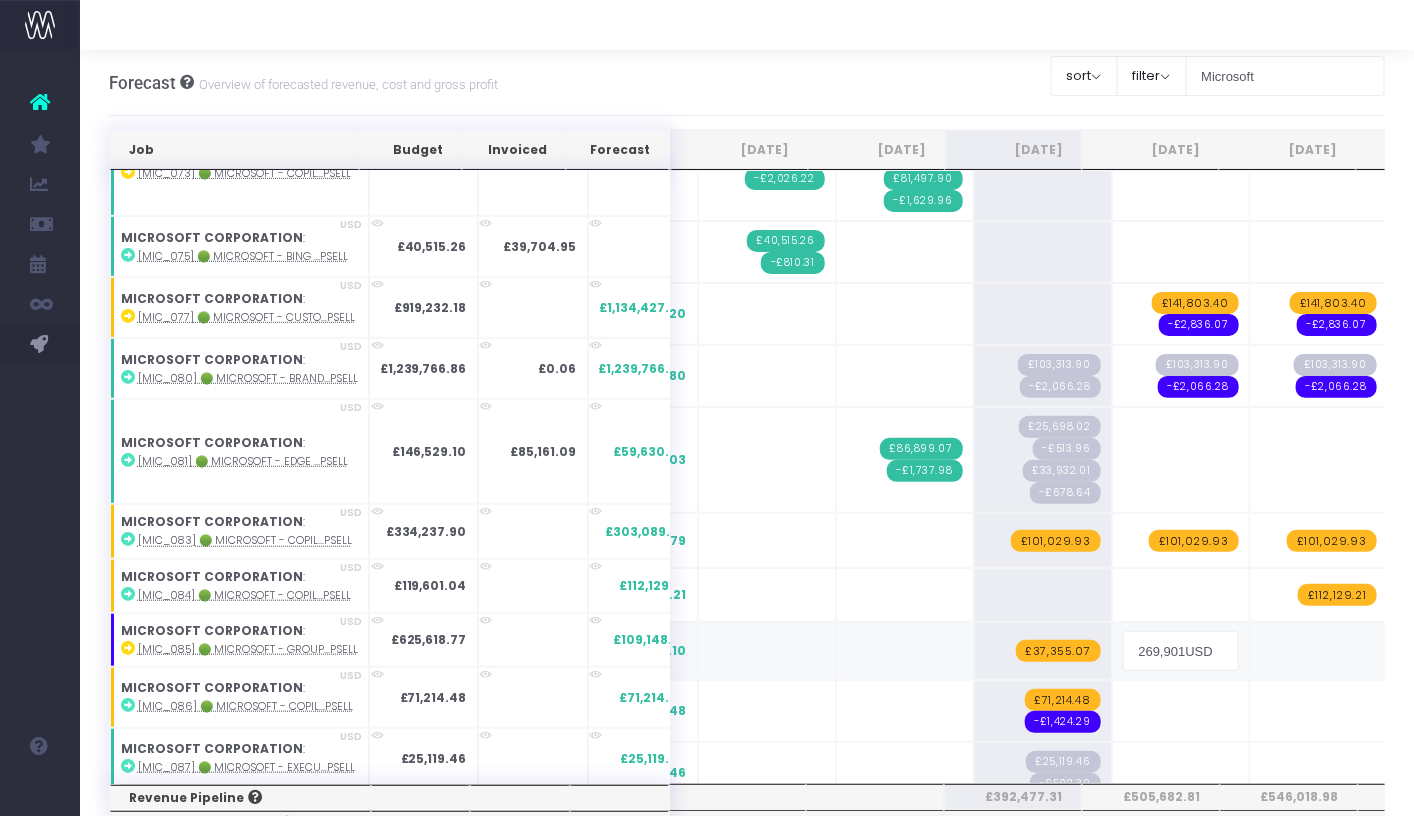 click on "269,901USD" at bounding box center (1181, 651) 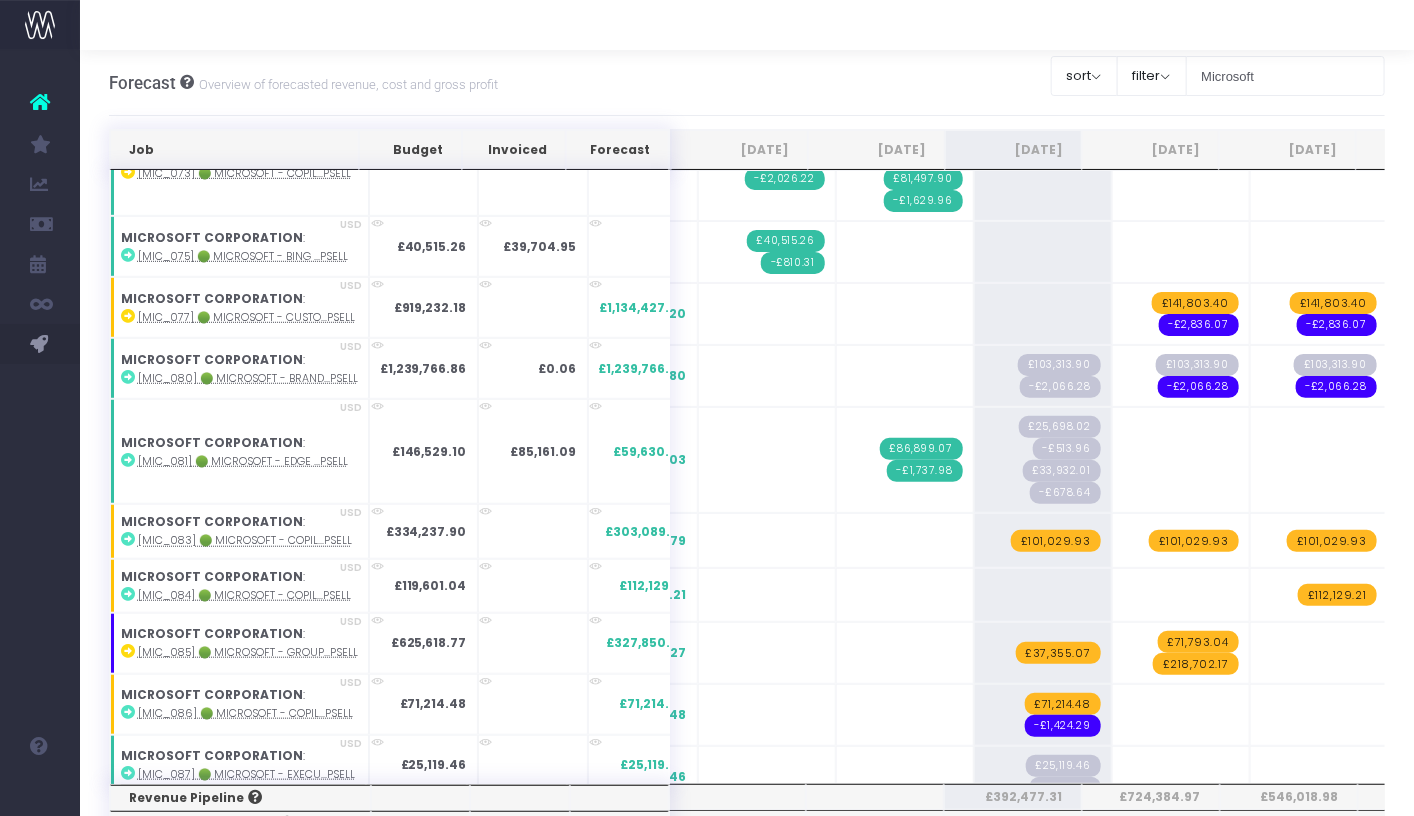 scroll, scrollTop: 487, scrollLeft: 0, axis: vertical 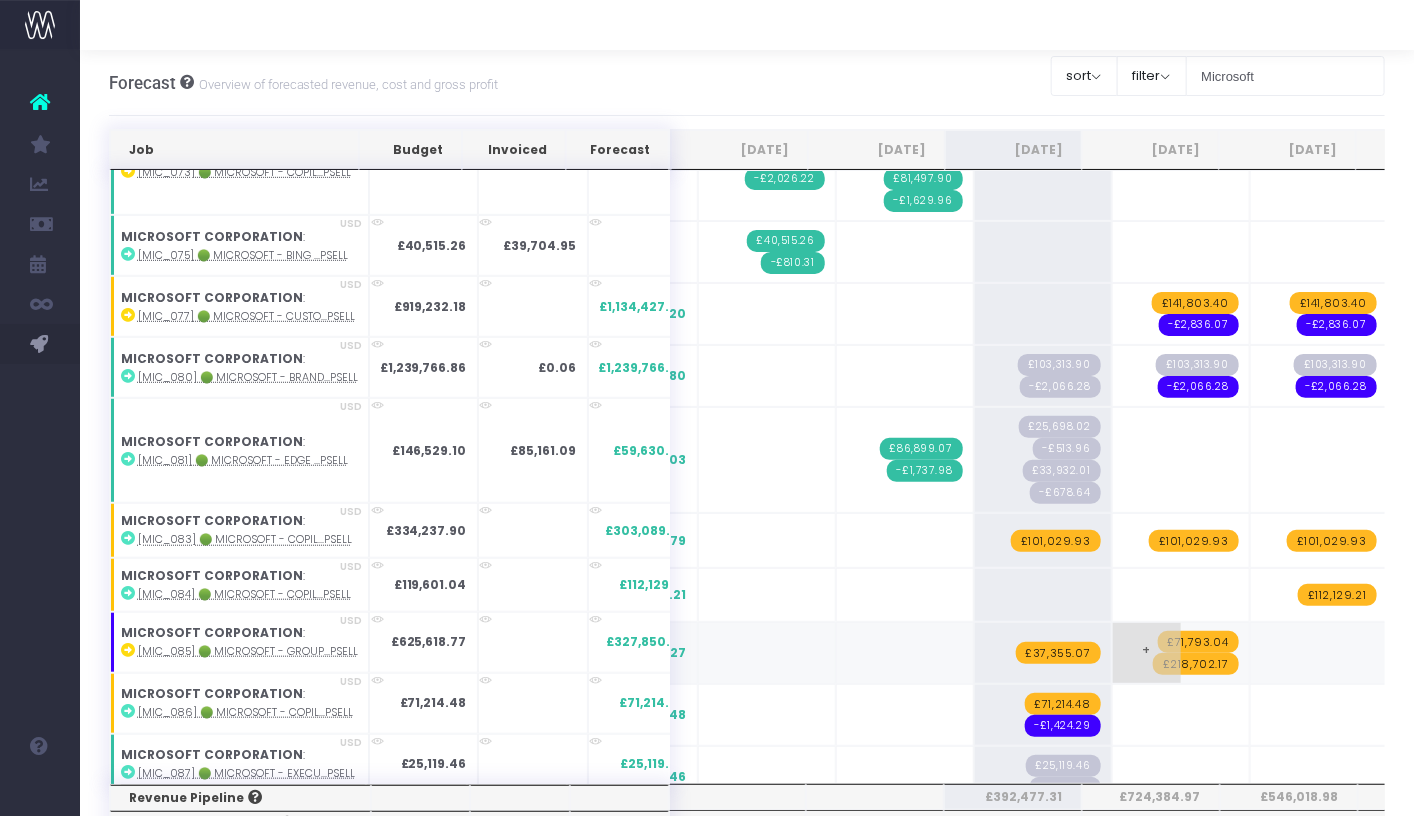click on "+" at bounding box center [1147, 653] 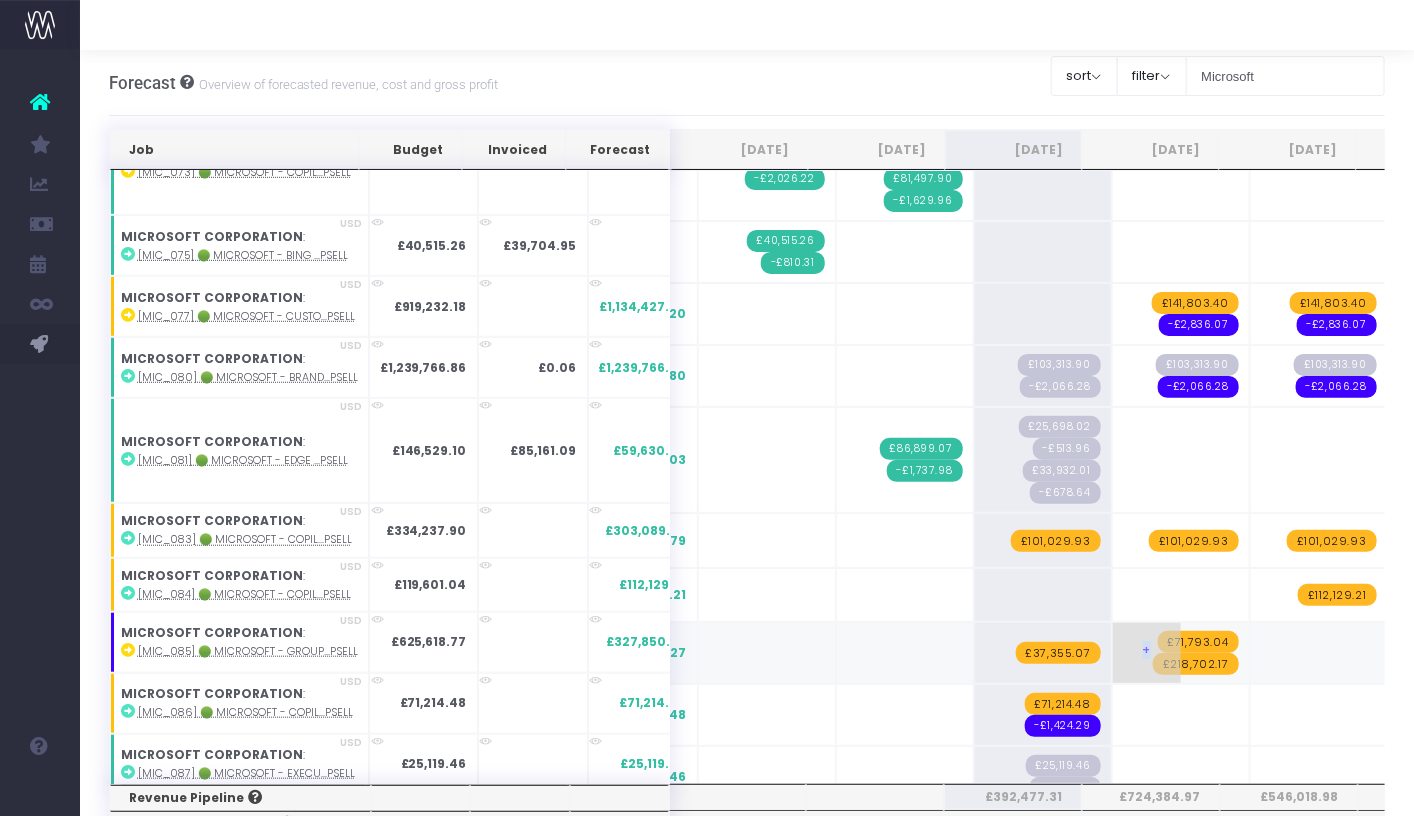 click on "+" at bounding box center [1147, 653] 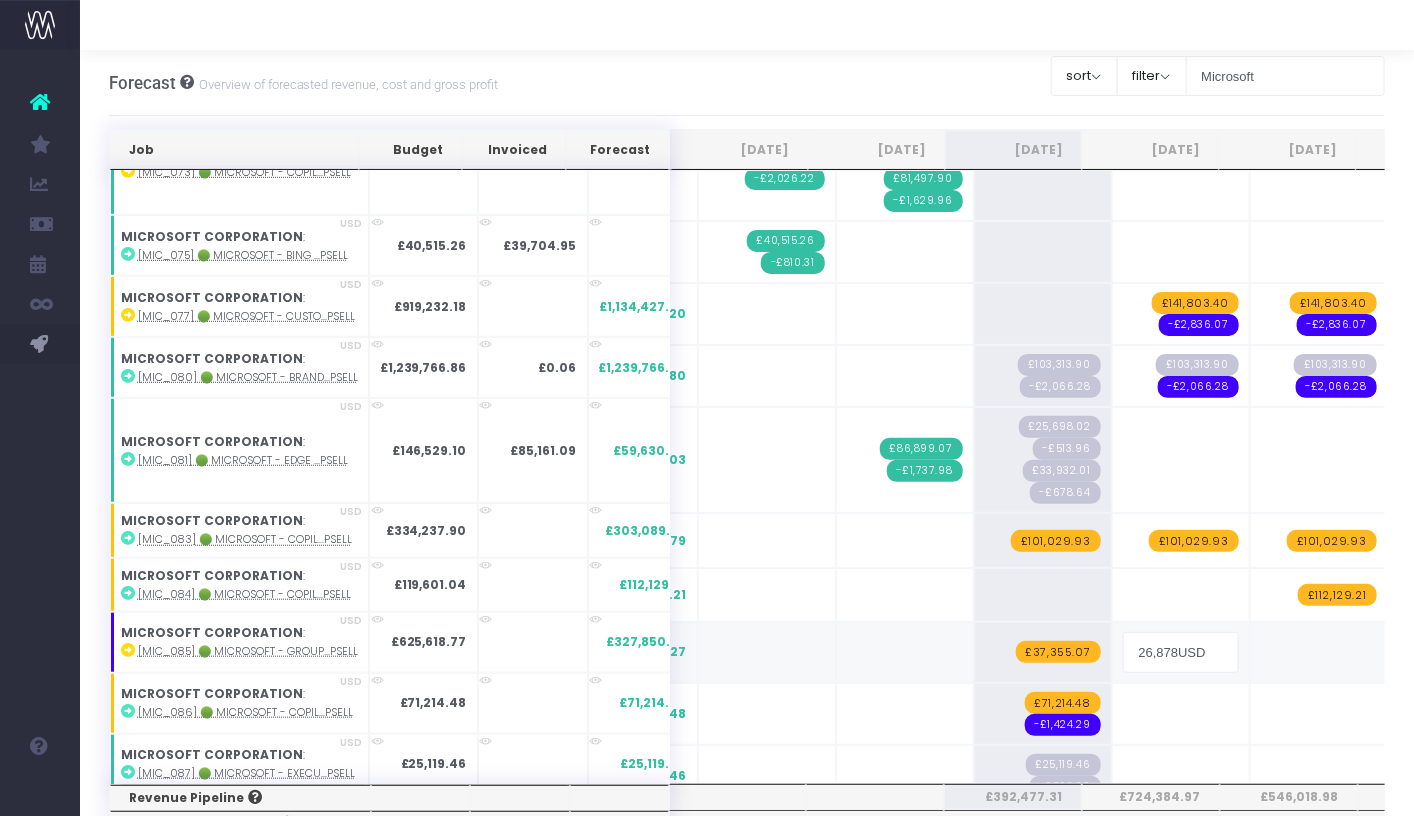 click on "26,878USD" at bounding box center (1181, 652) 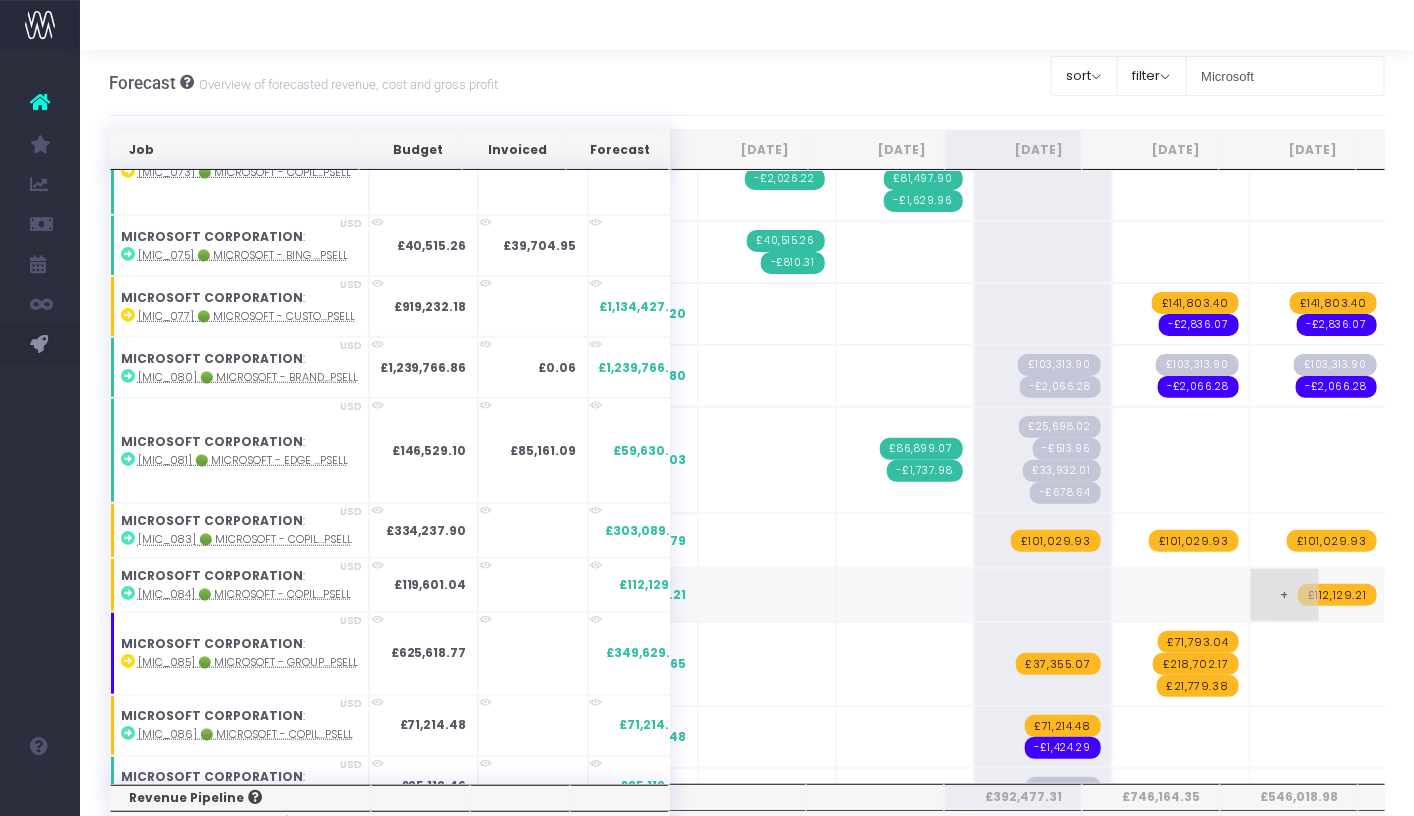 scroll, scrollTop: 517, scrollLeft: 0, axis: vertical 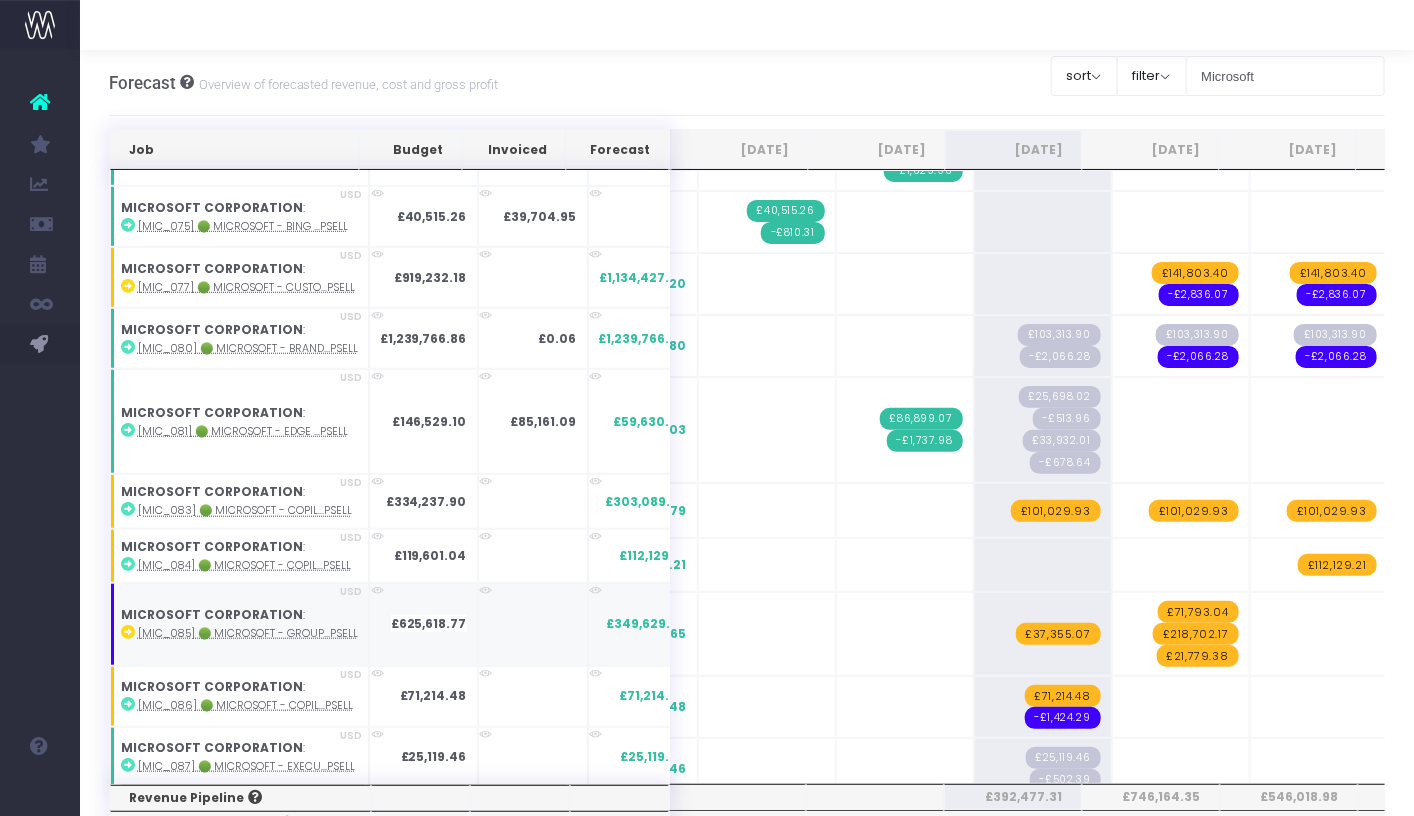 click on "[MIC_085] 🟢 Microsoft - Group...psell" at bounding box center [248, 633] 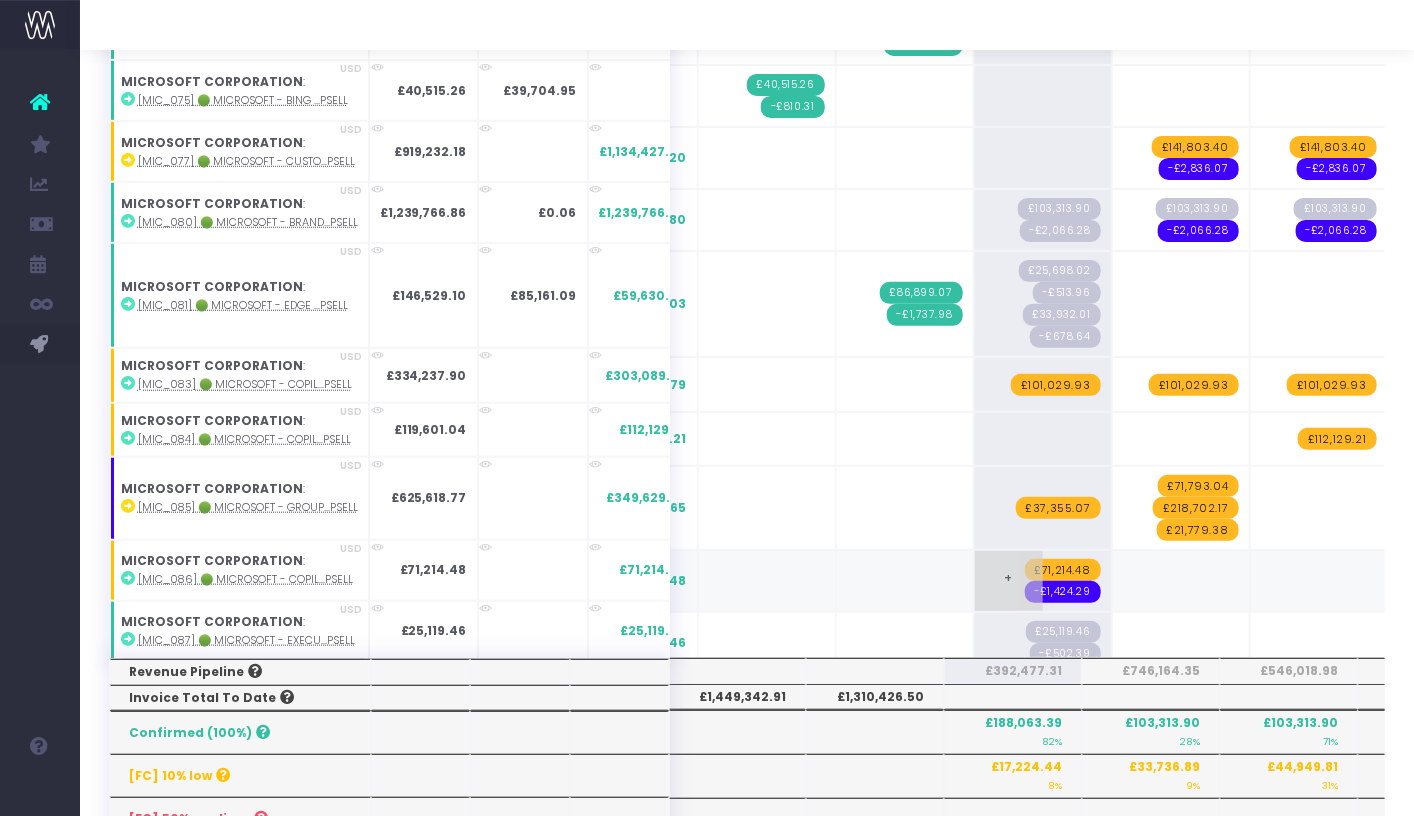 scroll, scrollTop: 131, scrollLeft: 0, axis: vertical 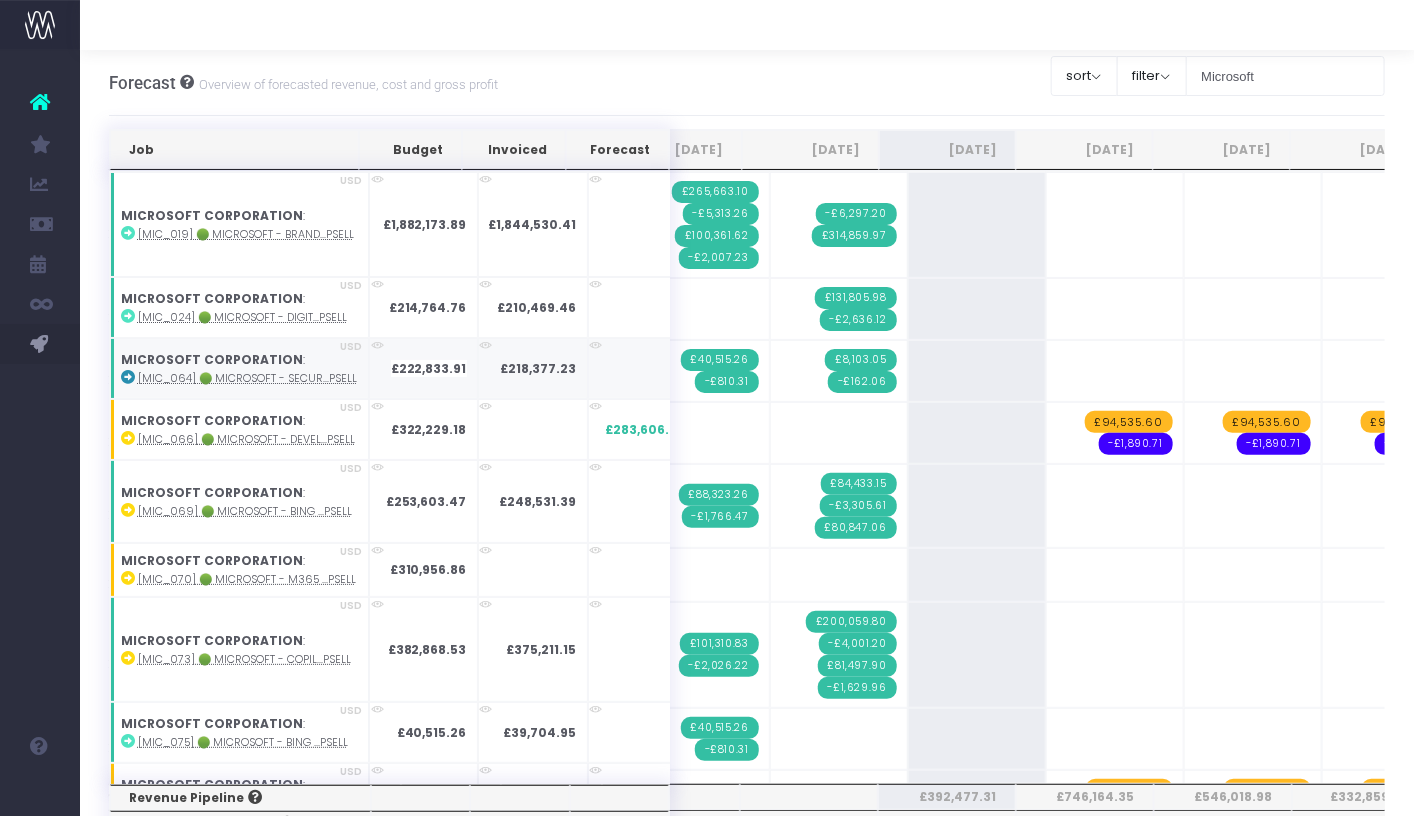 click on "[MIC_064] 🟢 Microsoft - Secur...psell" at bounding box center [247, 378] 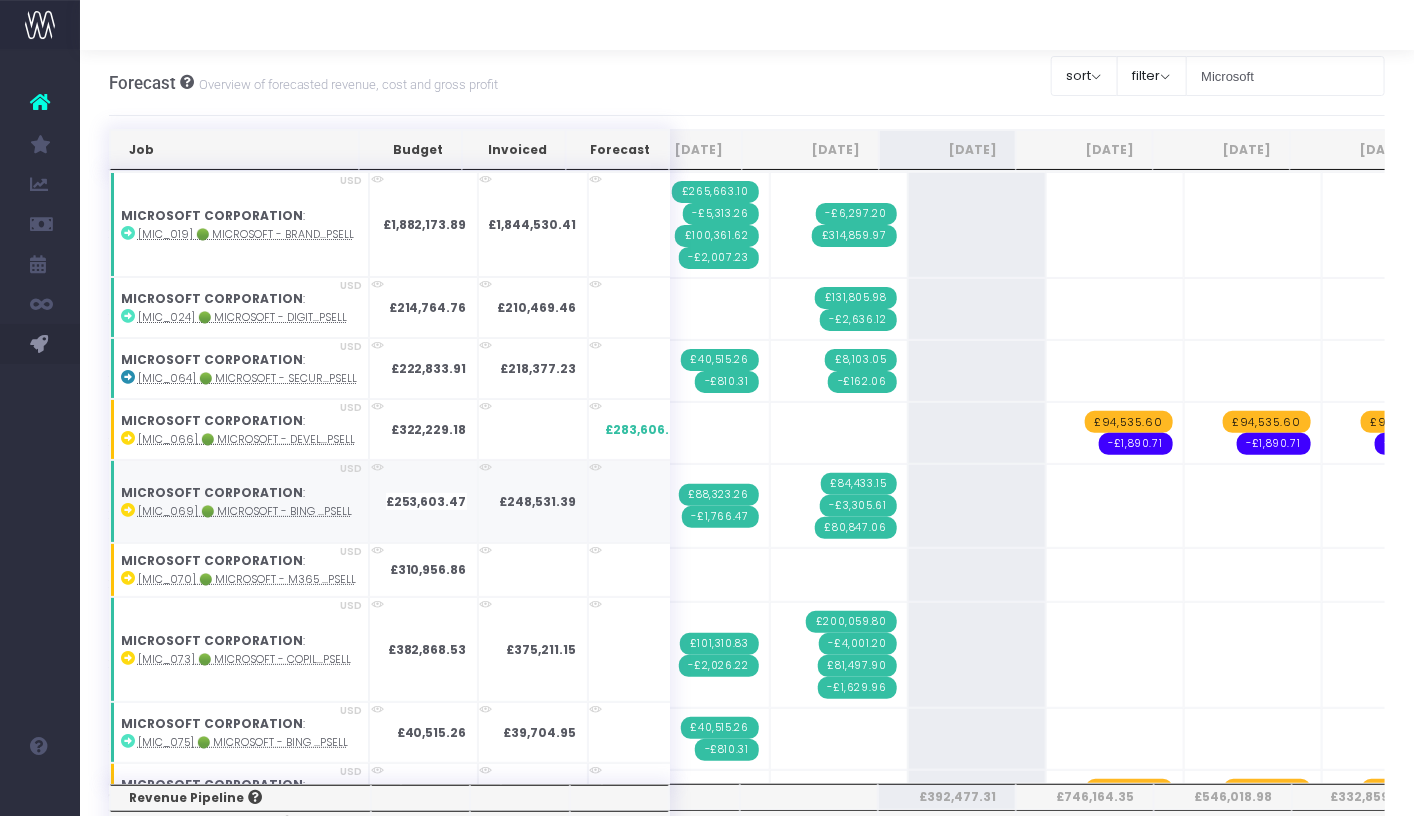 click on "[MIC_069] 🟢 Microsoft - Bing ...psell" at bounding box center [245, 511] 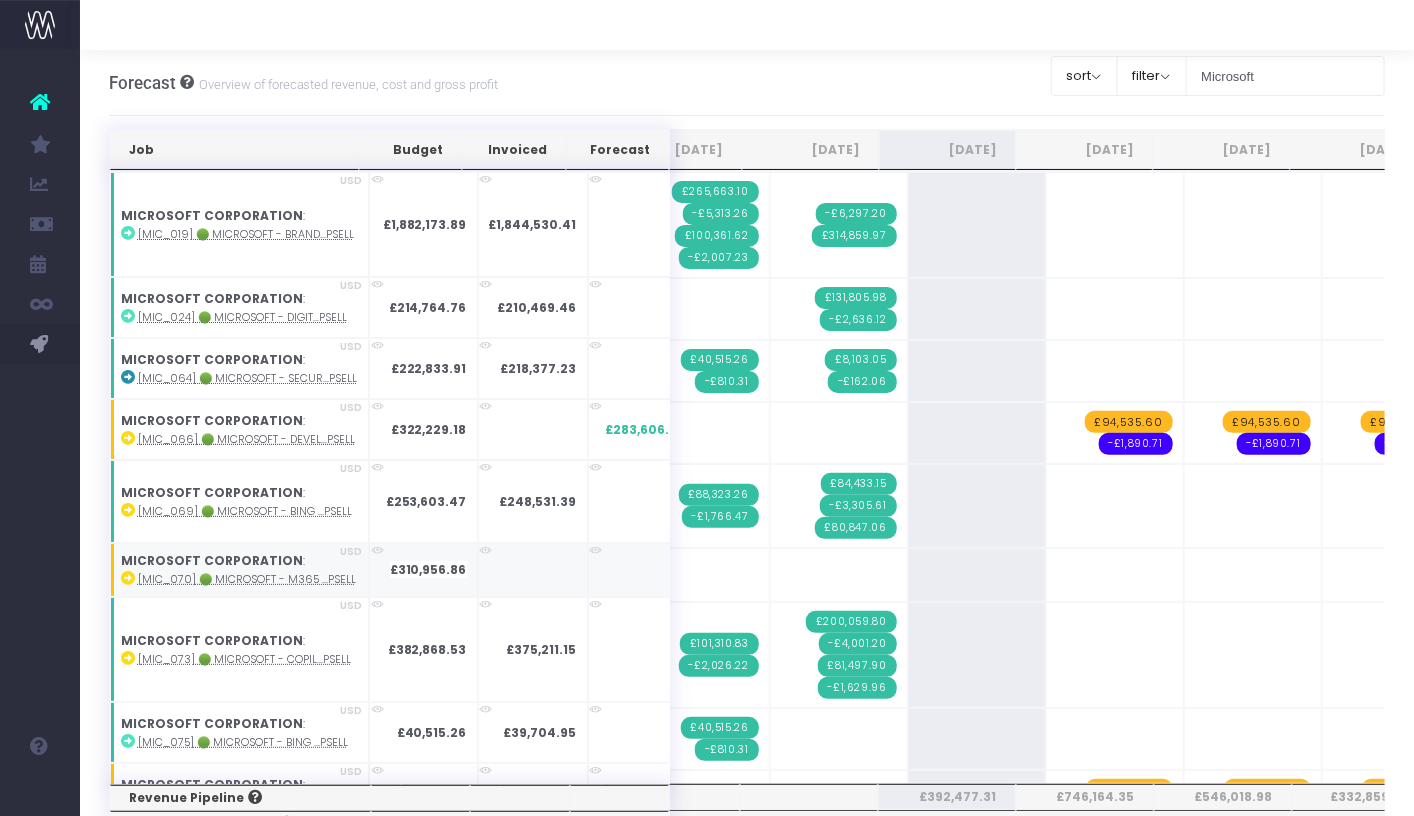 click on "[MIC_070] 🟢 Microsoft - M365 ...psell" at bounding box center [247, 579] 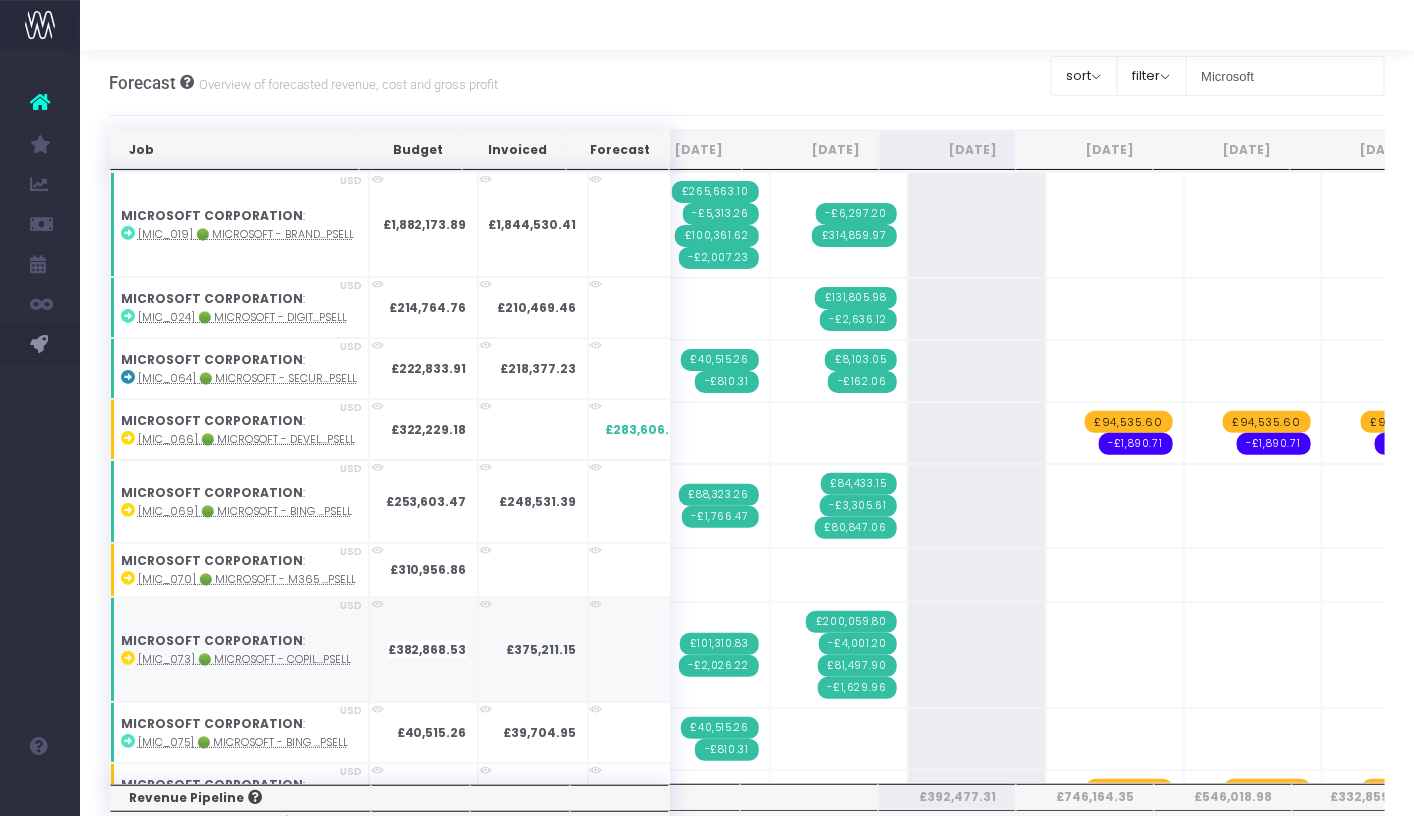 scroll, scrollTop: 123, scrollLeft: 0, axis: vertical 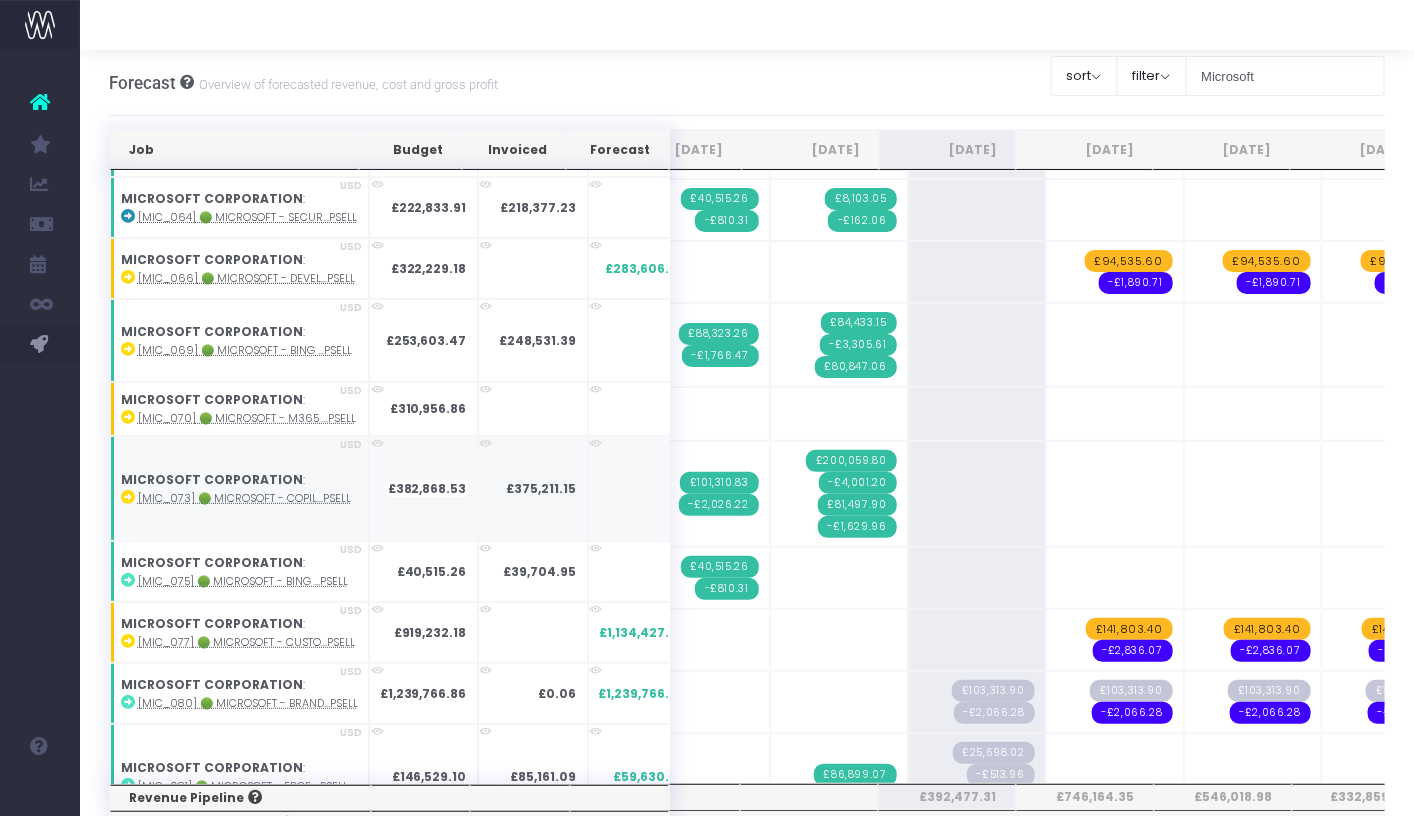 click on "[MIC_073] 🟢 Microsoft - Copil...psell" at bounding box center [244, 498] 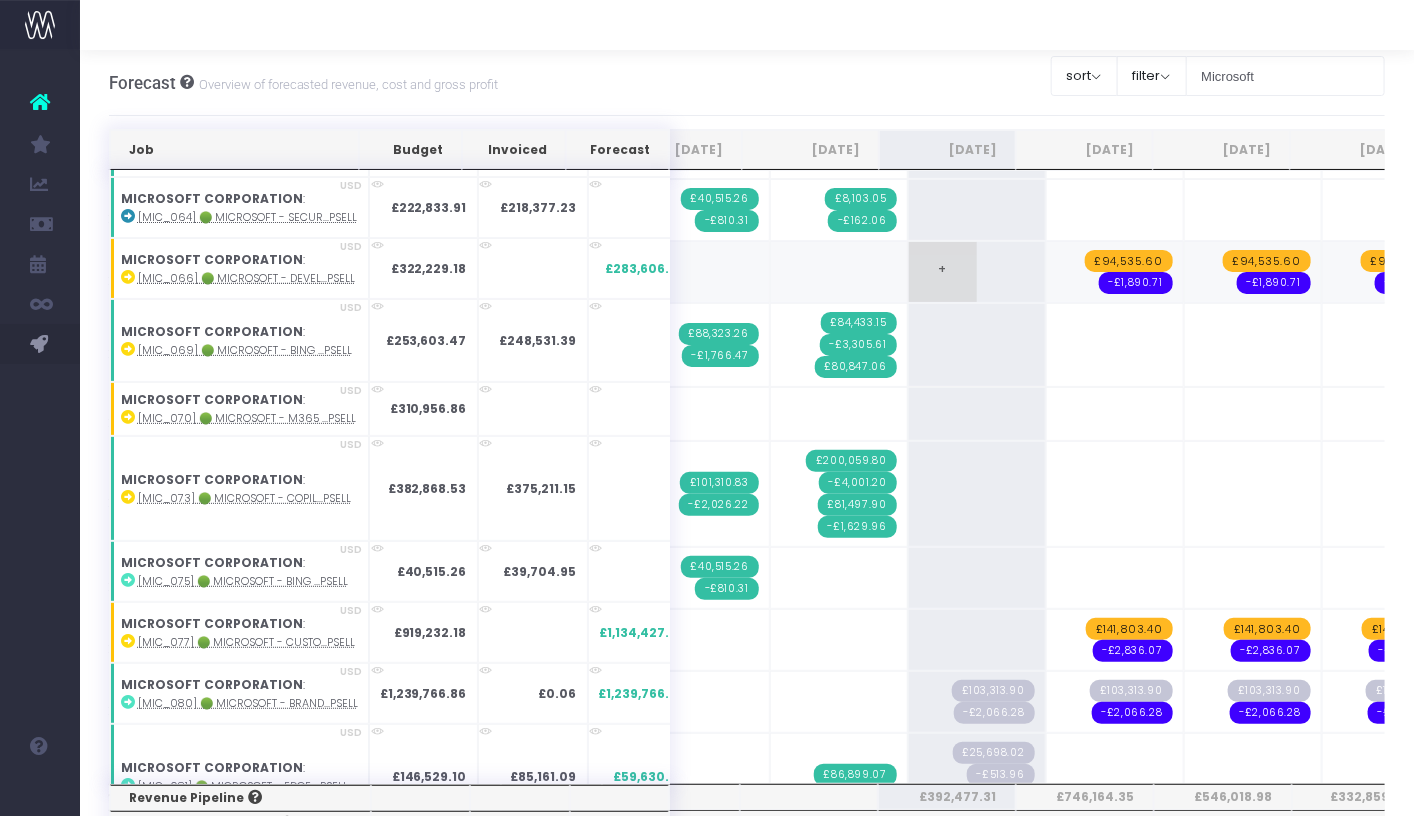 scroll, scrollTop: 0, scrollLeft: 66, axis: horizontal 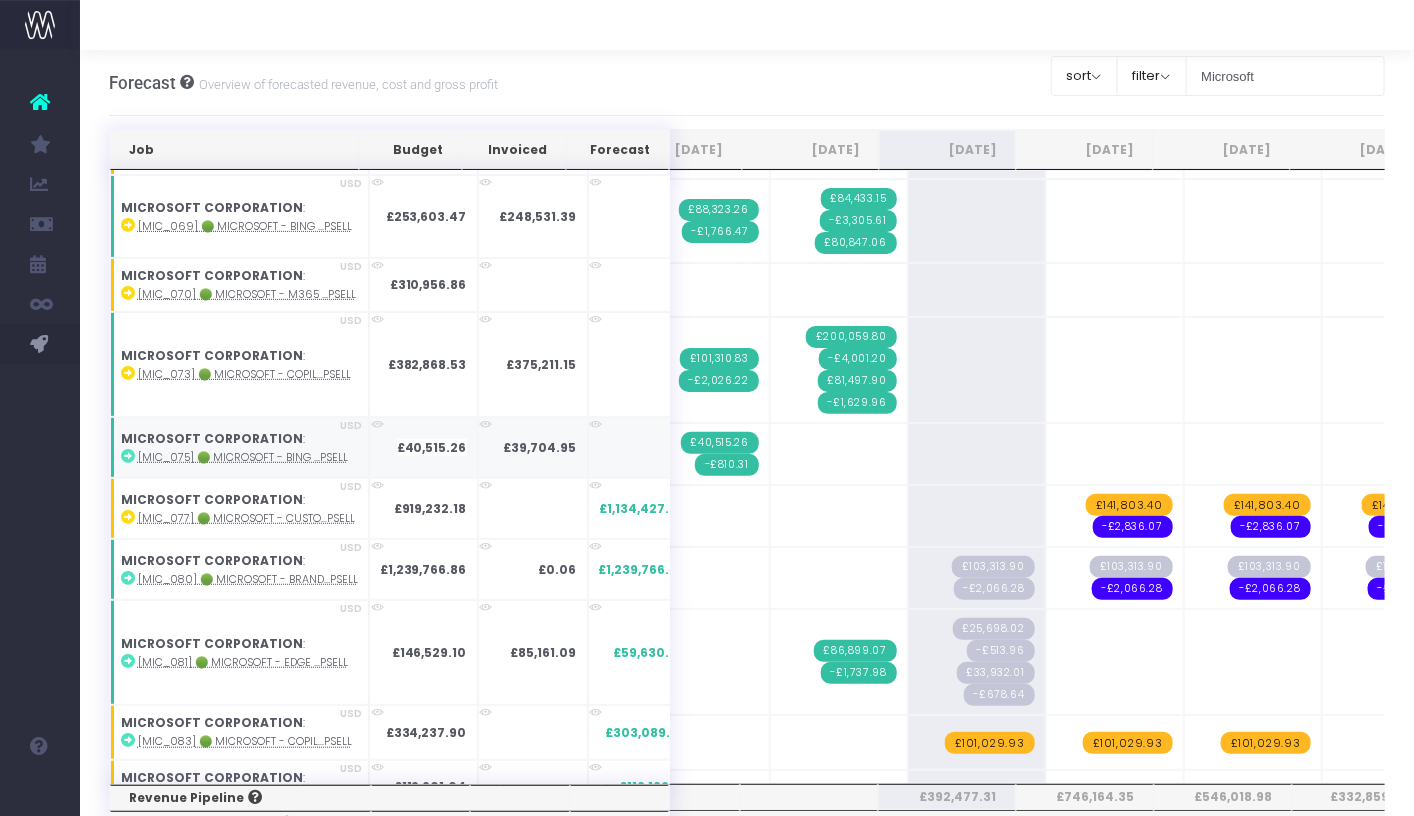 click on "[MIC_075] 🟢 Microsoft - Bing ...psell" at bounding box center [243, 457] 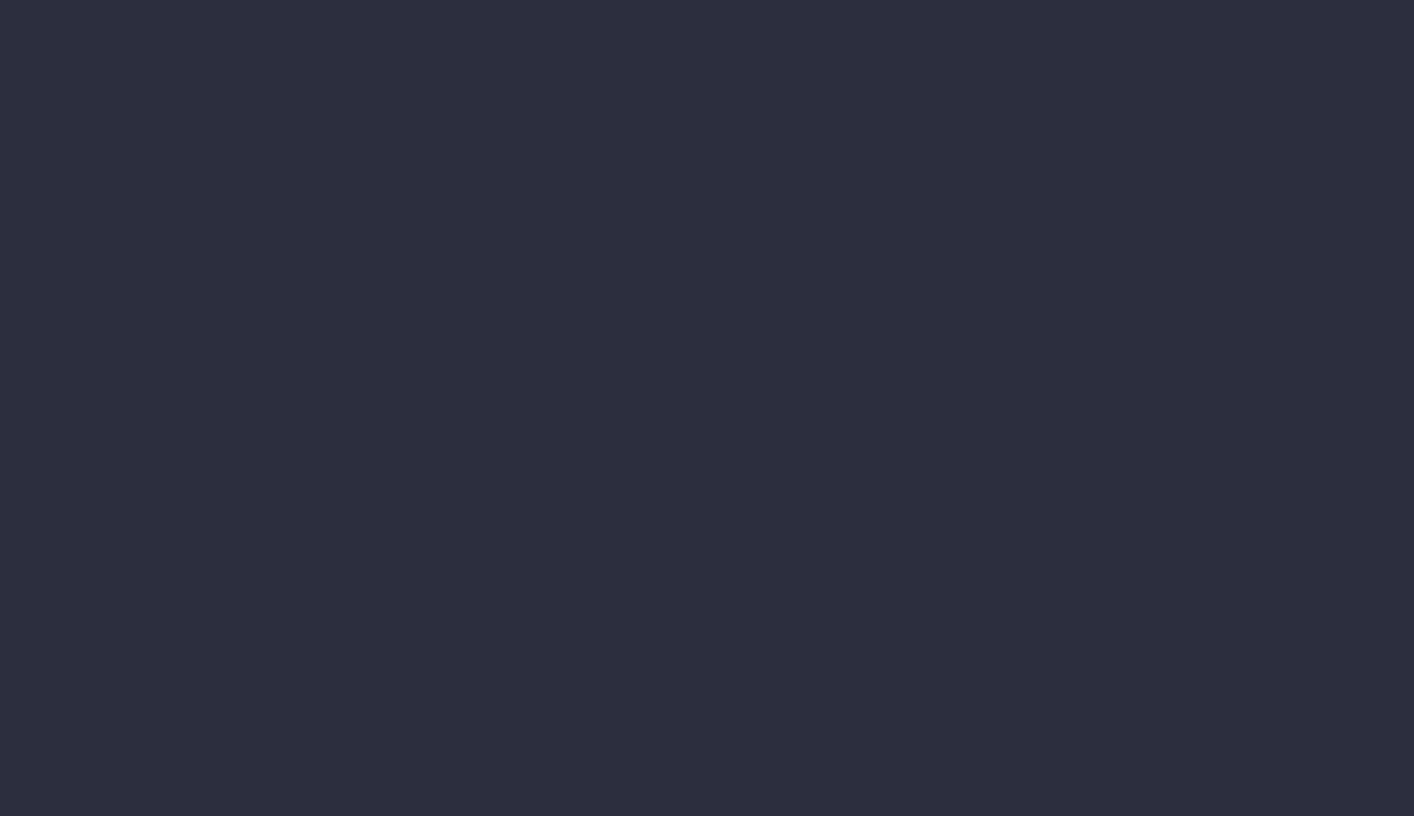 scroll, scrollTop: 0, scrollLeft: 0, axis: both 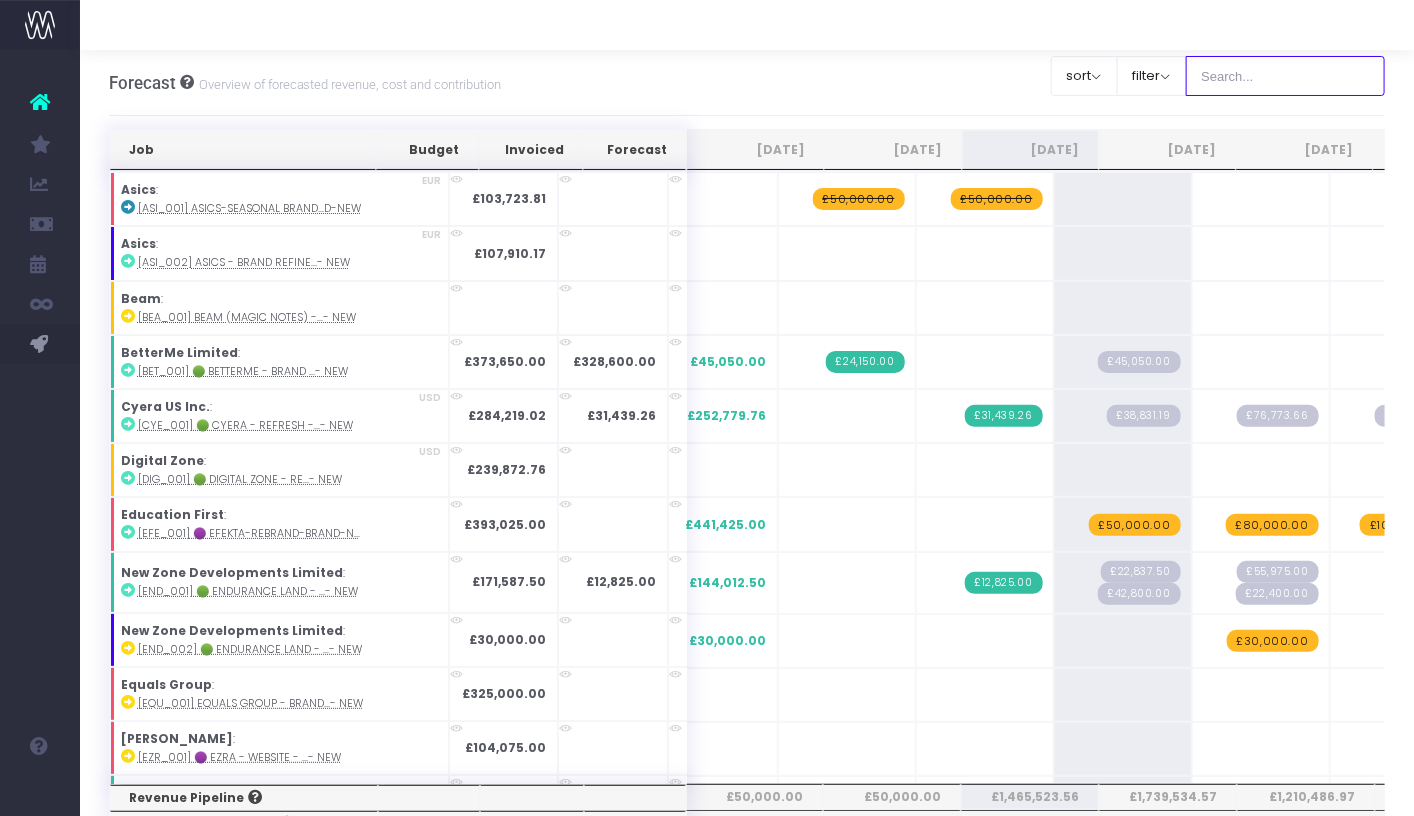 click at bounding box center (1286, 76) 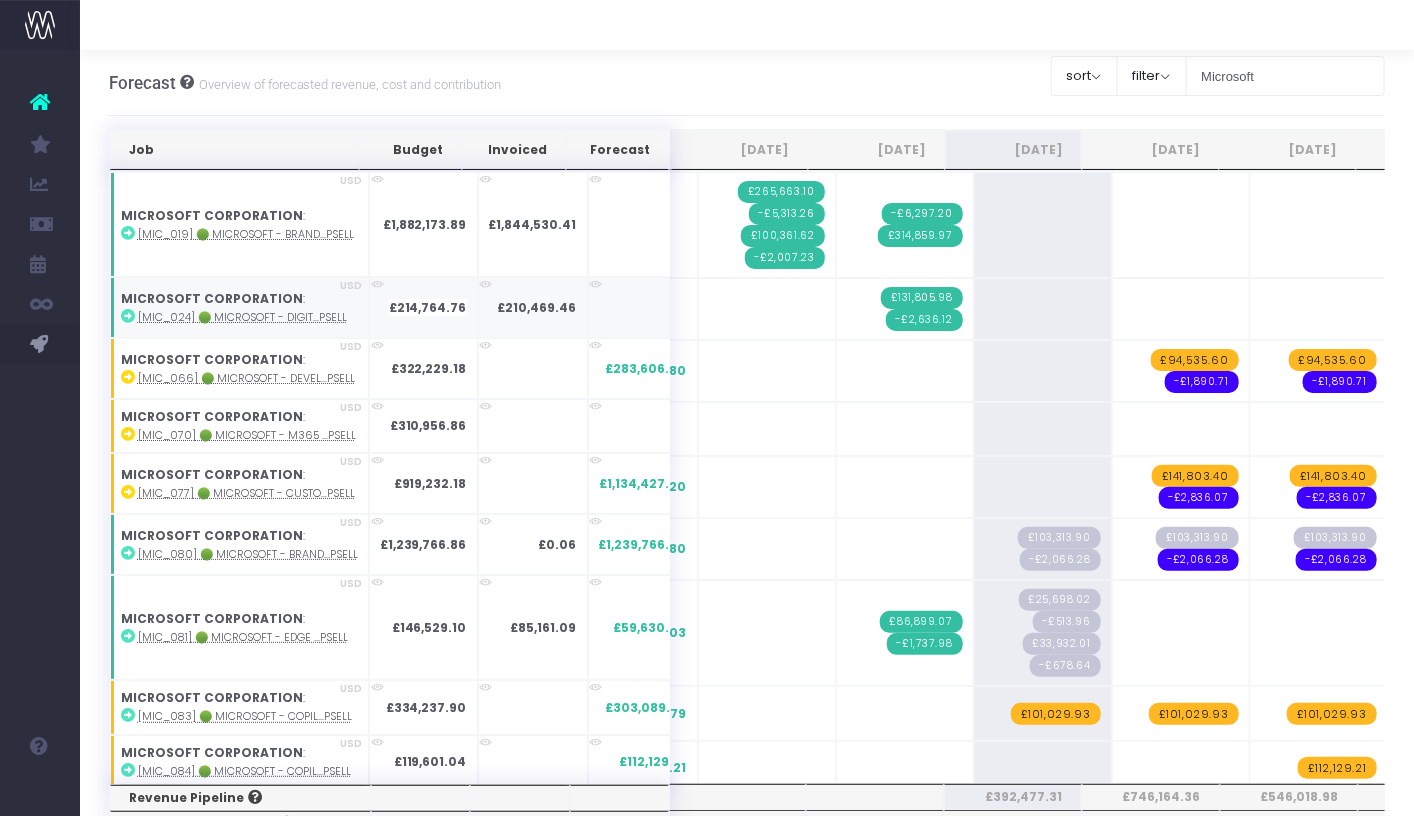 click on "[MIC_024] 🟢 Microsoft - Digit...psell" at bounding box center [242, 317] 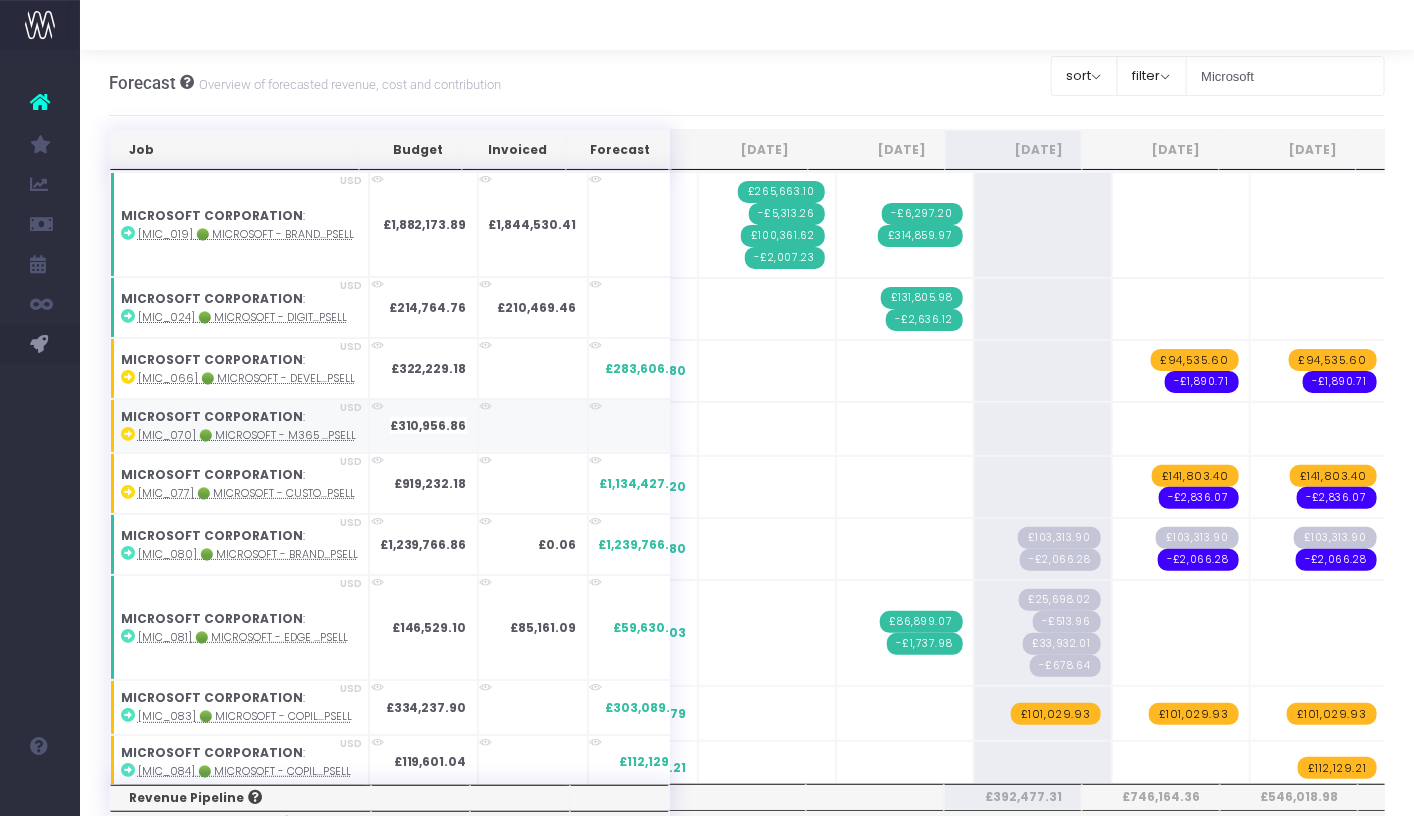 scroll, scrollTop: 0, scrollLeft: 1, axis: horizontal 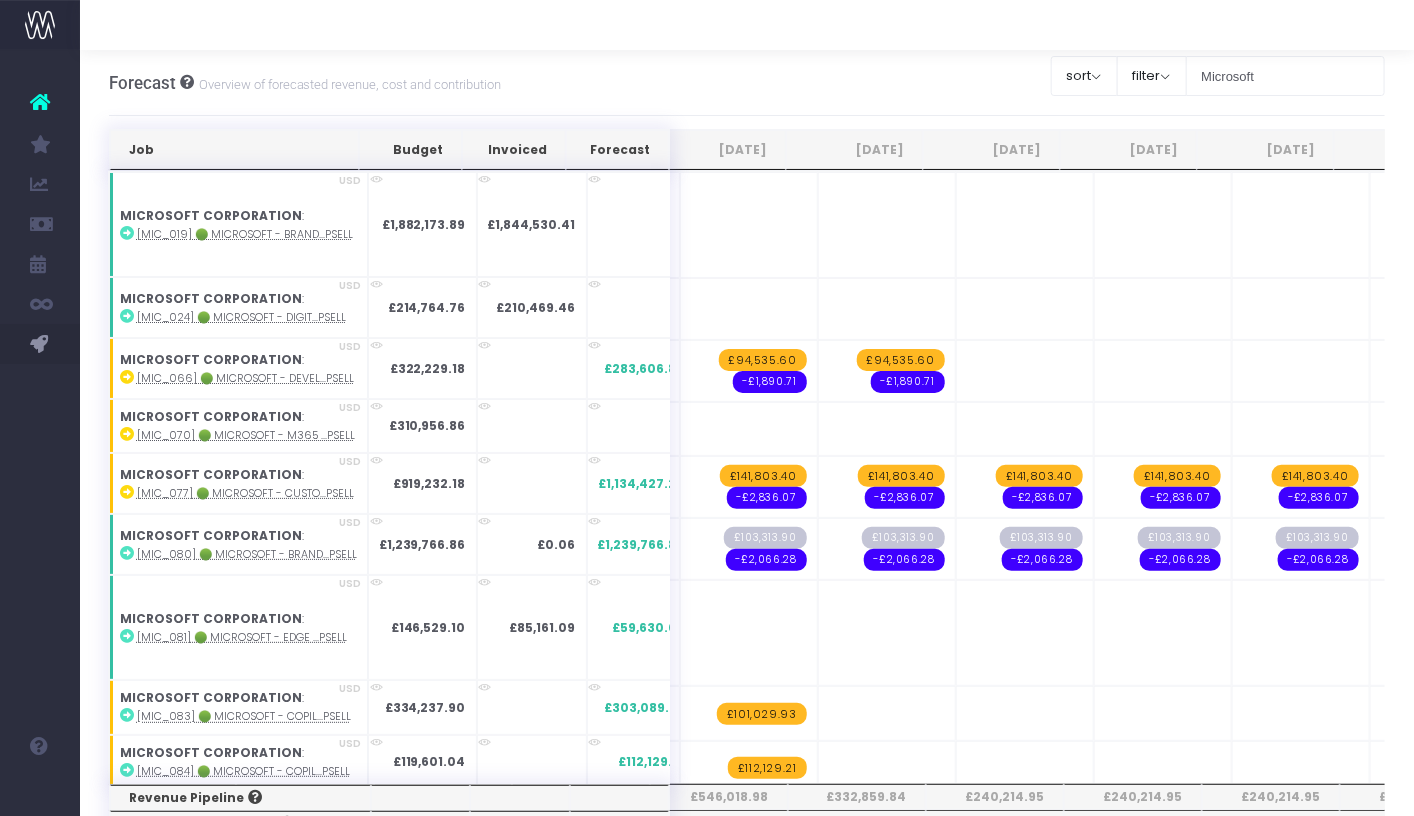 click on "Forecast
Overview of forecasted revenue, cost and contribution
Clear Filters
sort
Sort by Job Name  Desc
Sort by Client Name  Asc
filter
By Account Manager 		 			  All			 		 	 		 			  [EMAIL_ADDRESS][DOMAIN_NAME]			 		 	 		 			  emilyjones_fl			 		 	 		 			  [CS] Steph			 		 	 		 			  [CS] Ama			 		 	 		 			  [CS] Danni			 		 	 		 			  [CS] [PERSON_NAME]			 		 	 		 			  [CS] Rose" at bounding box center (747, 83) 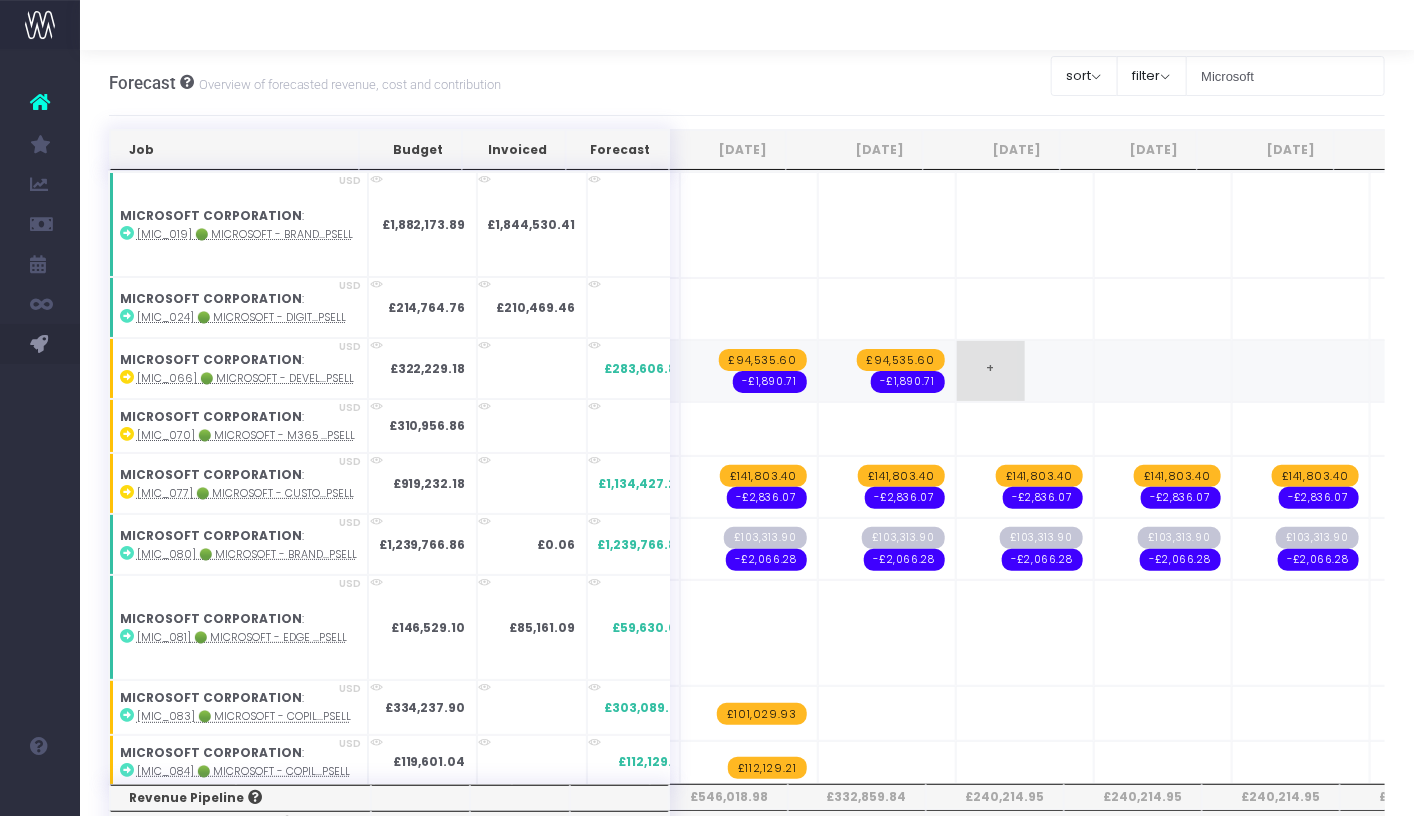 scroll, scrollTop: 0, scrollLeft: 286, axis: horizontal 